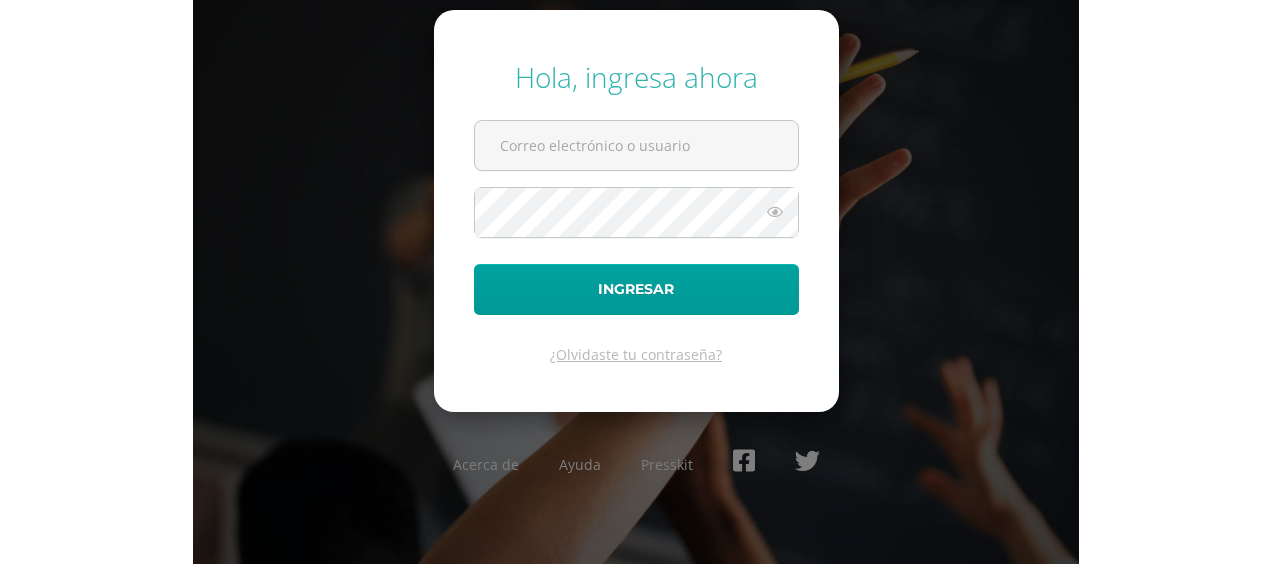 scroll, scrollTop: 0, scrollLeft: 0, axis: both 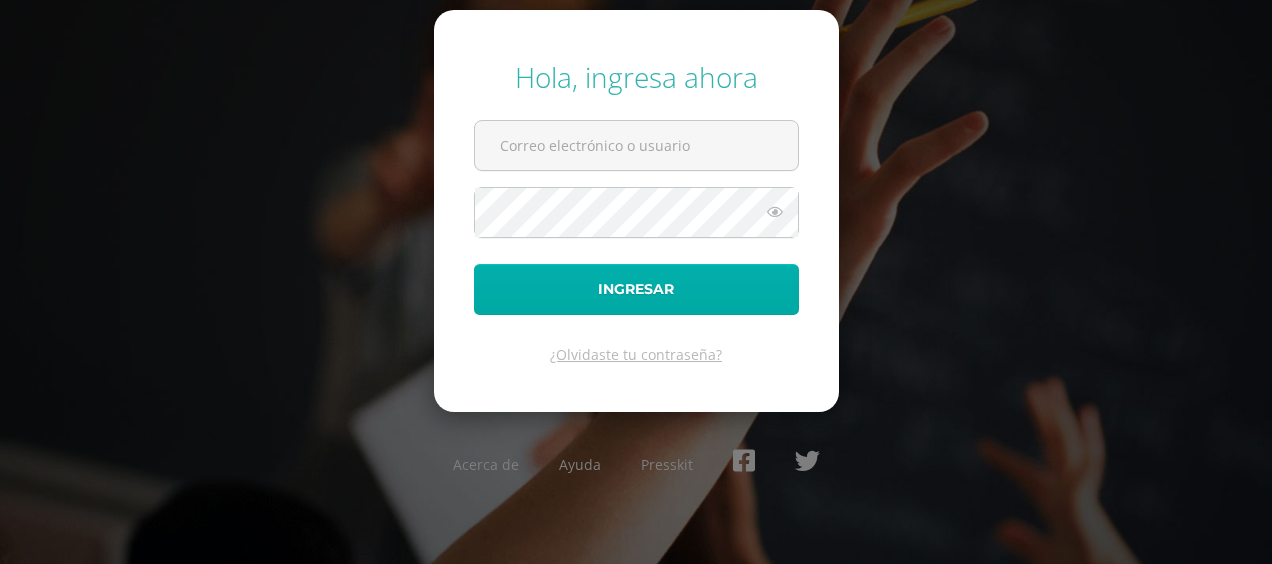 type on "[PERSON_NAME][EMAIL_ADDRESS][PERSON_NAME][DOMAIN_NAME]" 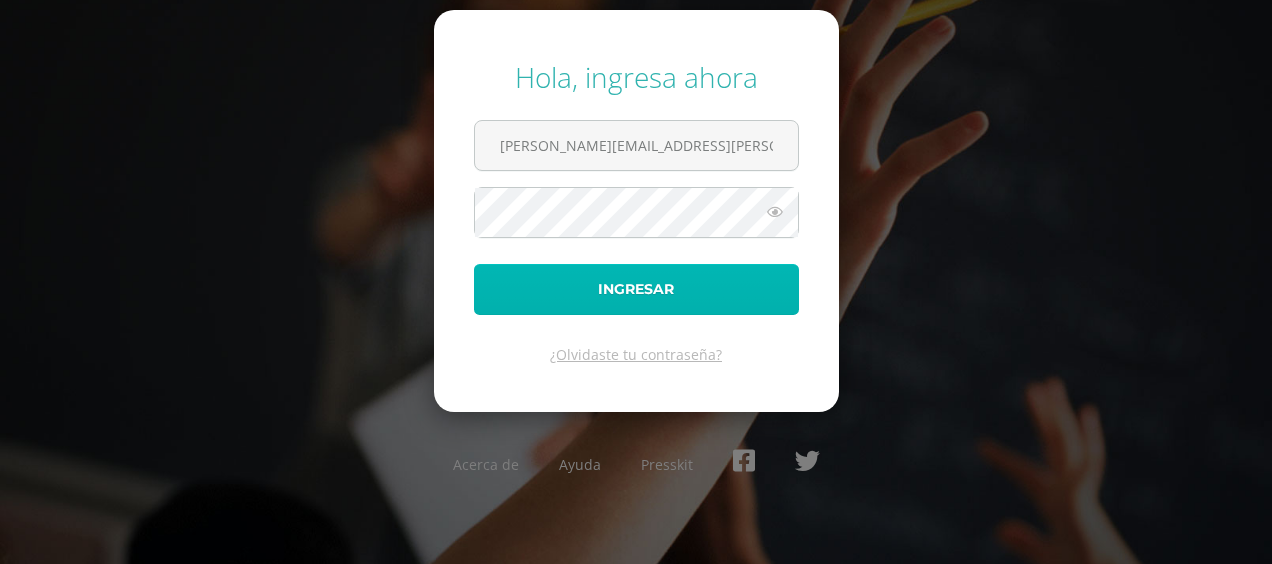 click on "Ingresar" at bounding box center (636, 289) 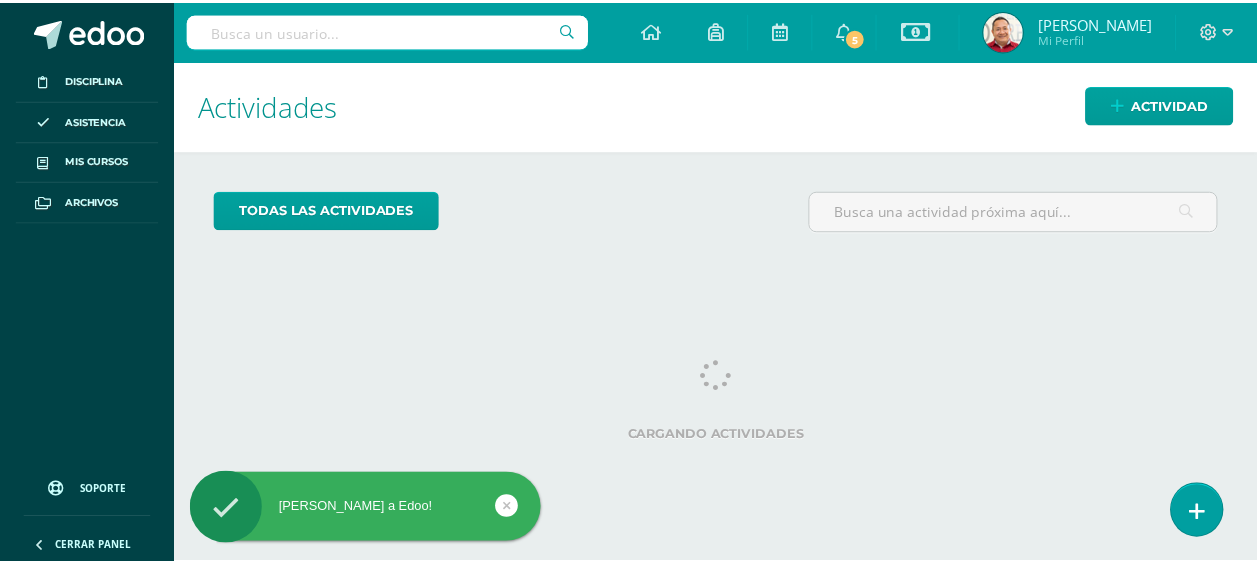 scroll, scrollTop: 0, scrollLeft: 0, axis: both 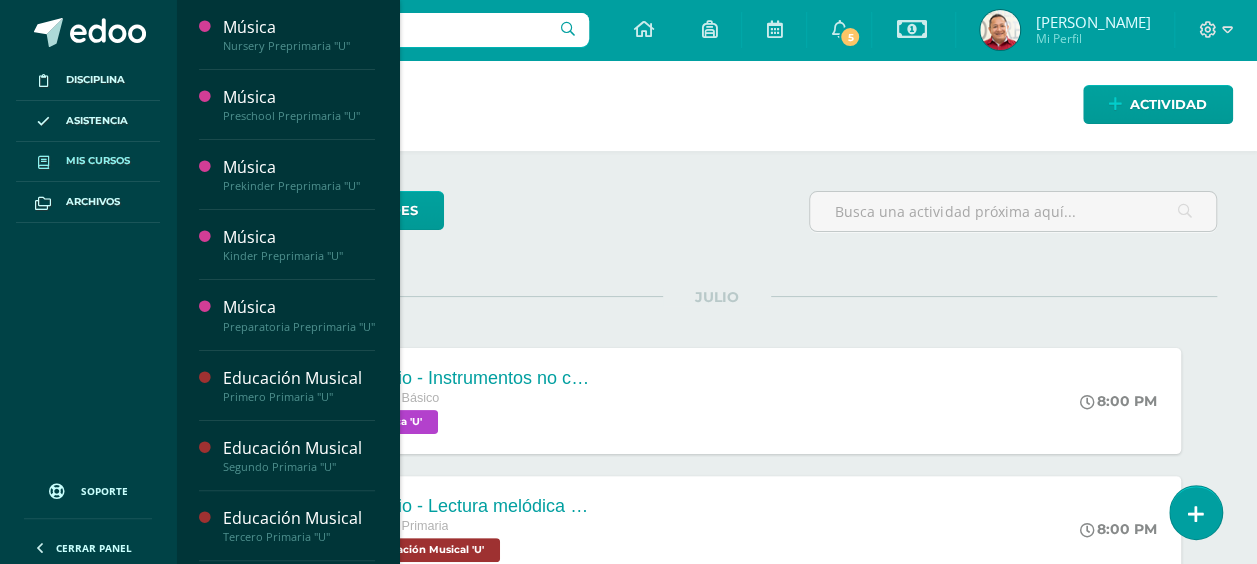 click on "Mis cursos" at bounding box center [98, 161] 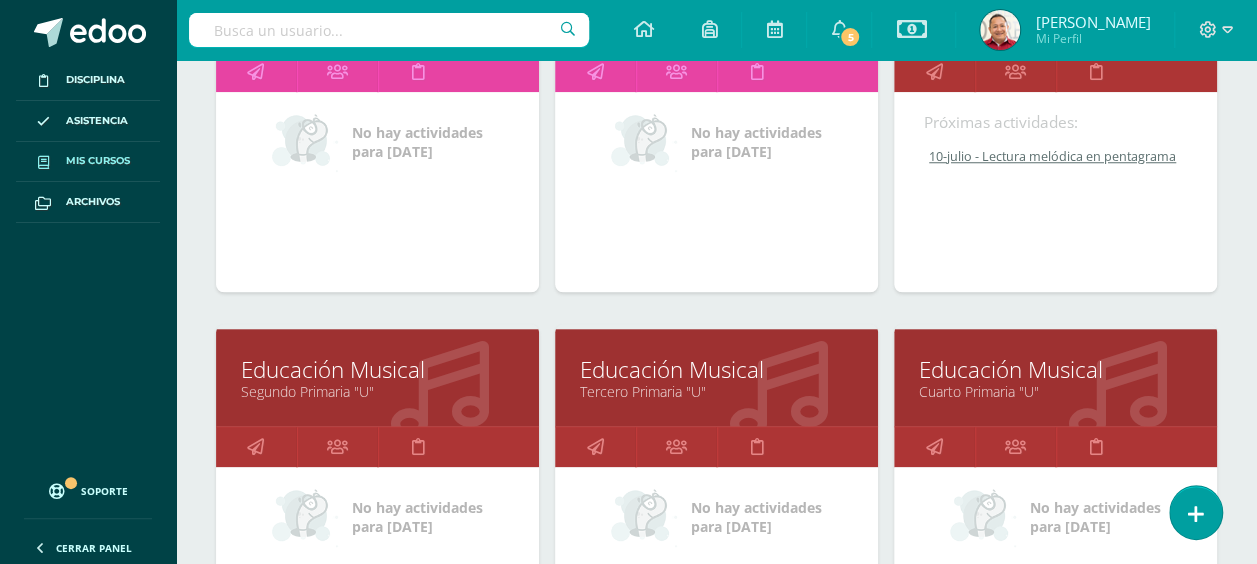 scroll, scrollTop: 800, scrollLeft: 0, axis: vertical 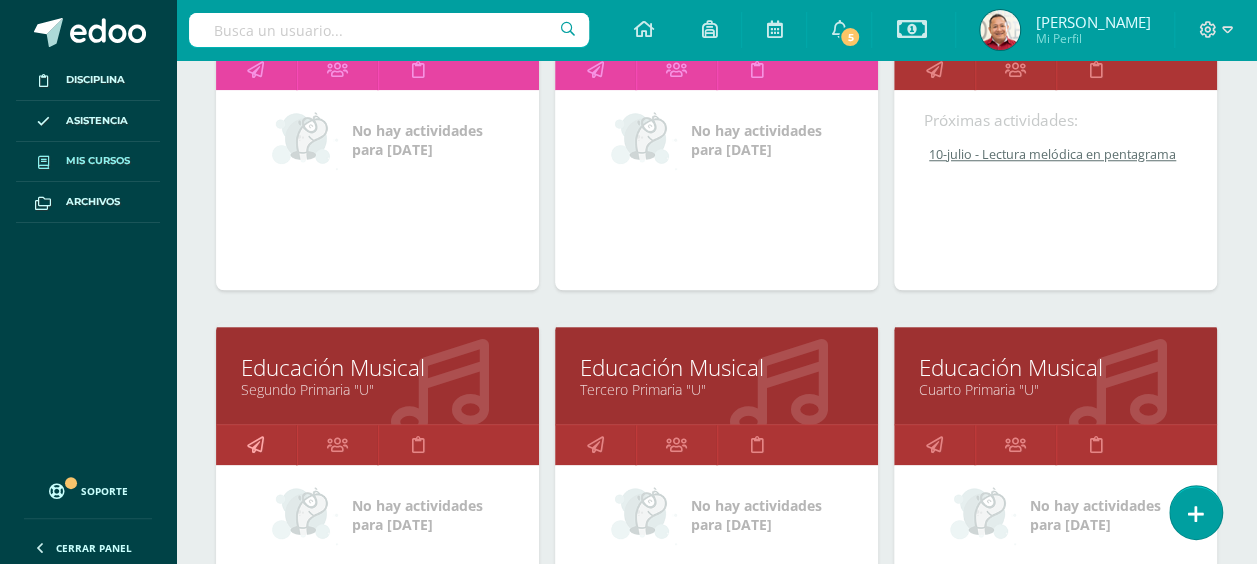 click at bounding box center [255, 444] 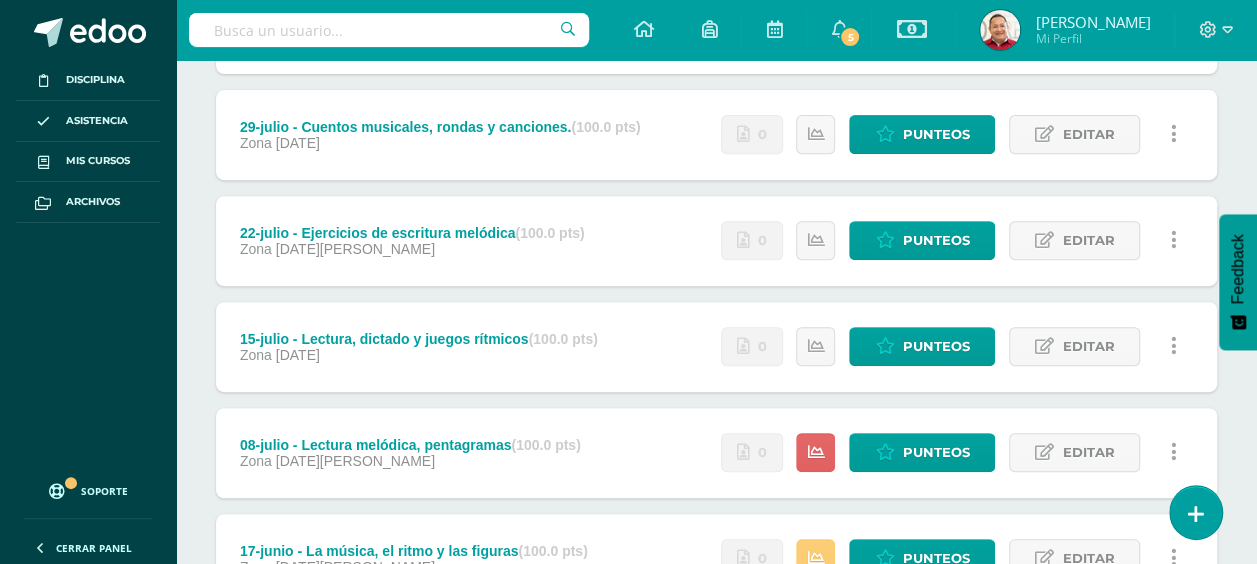 scroll, scrollTop: 400, scrollLeft: 0, axis: vertical 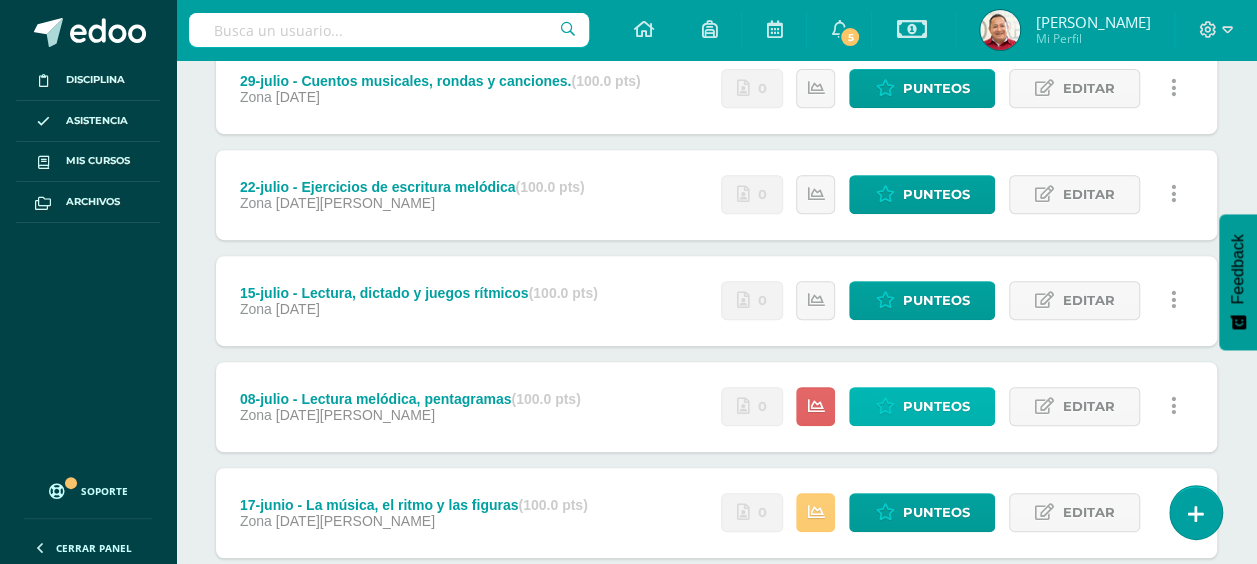 click on "Punteos" at bounding box center (935, 406) 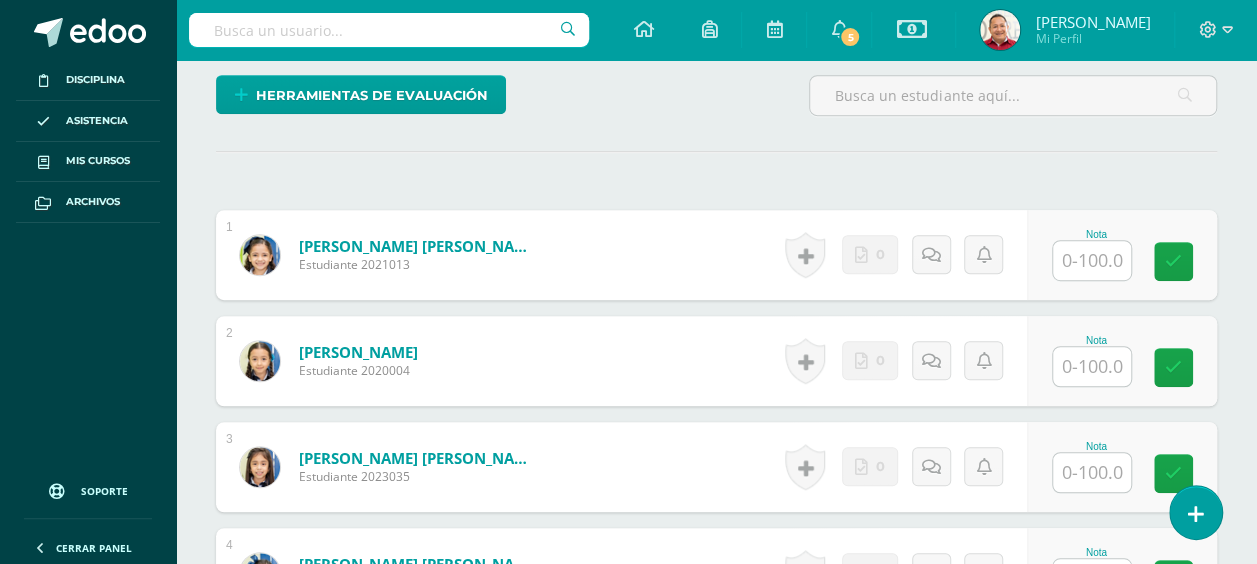 scroll, scrollTop: 506, scrollLeft: 0, axis: vertical 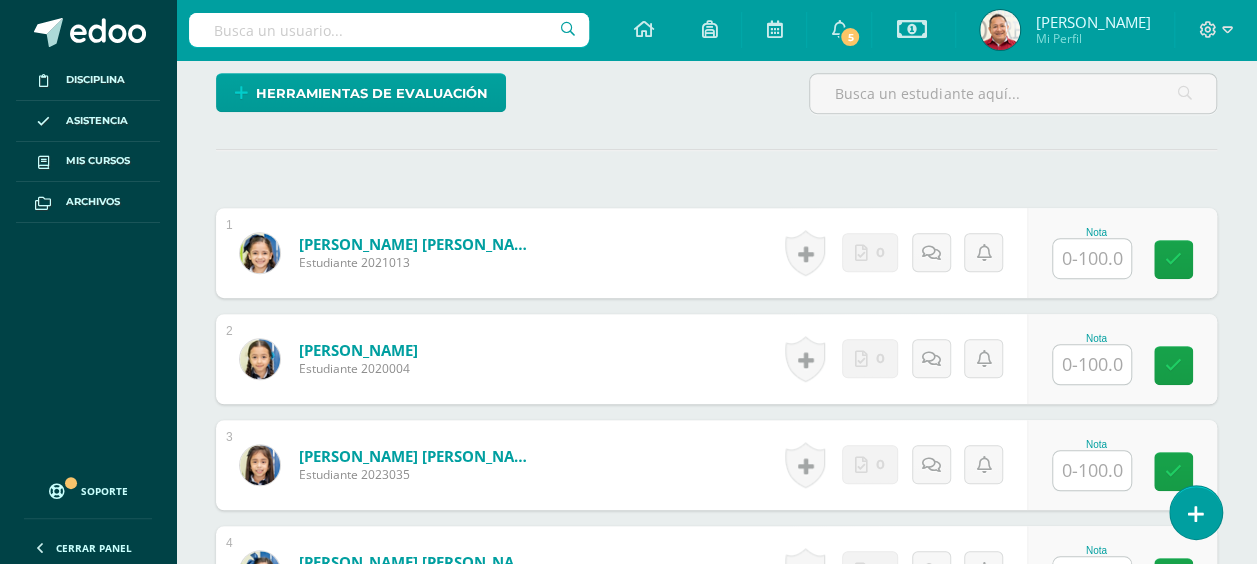 click at bounding box center [1092, 258] 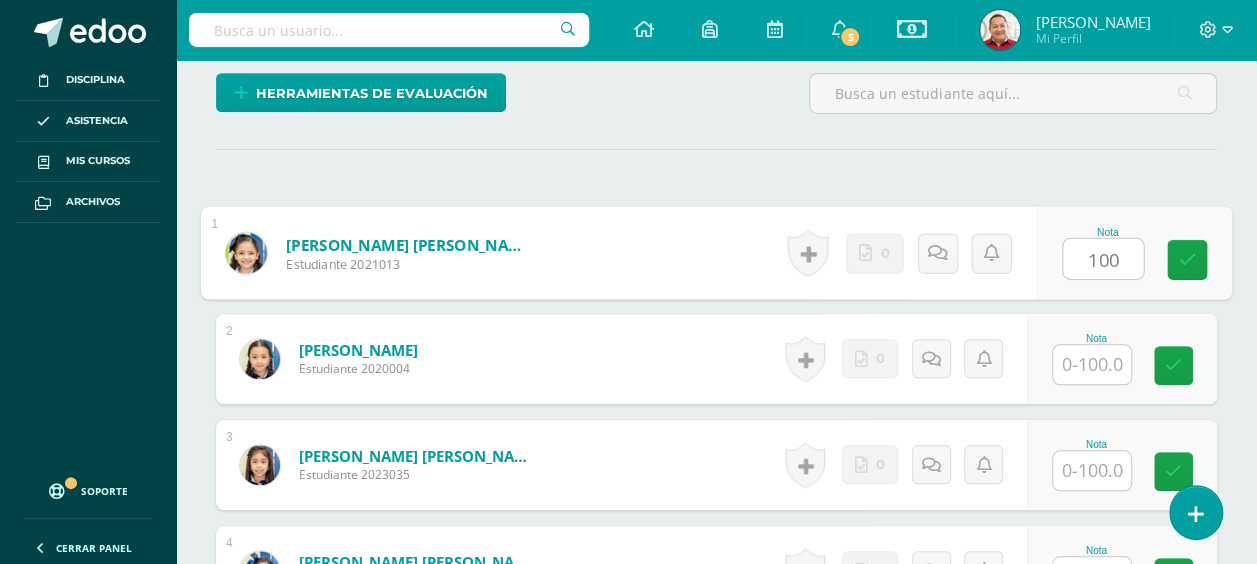 type on "100" 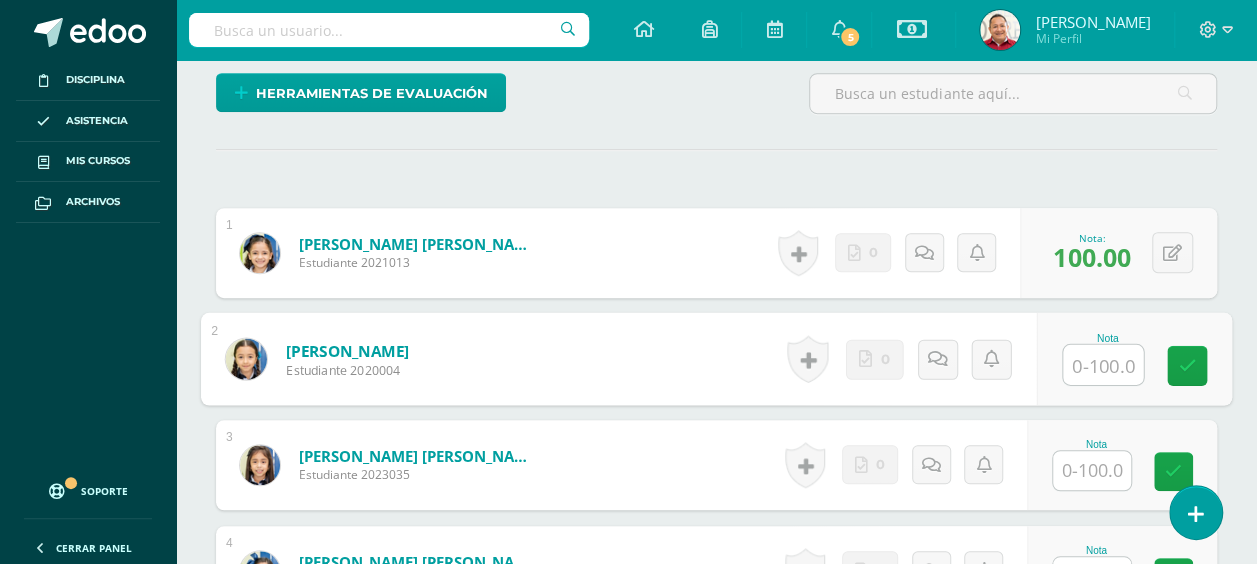 click at bounding box center [1103, 365] 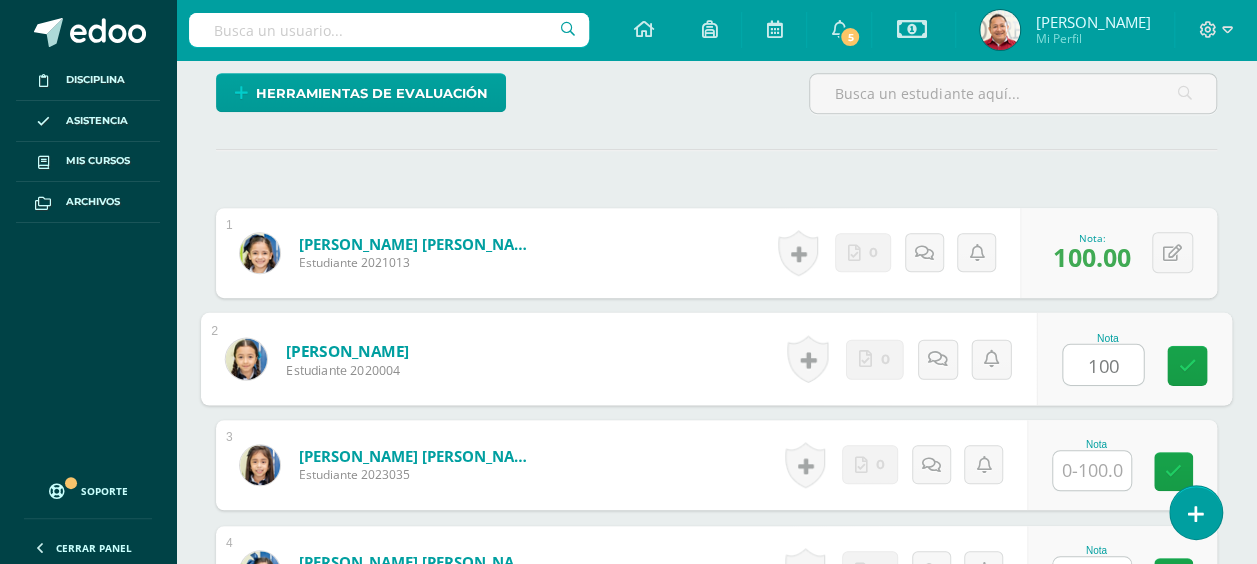 type on "100" 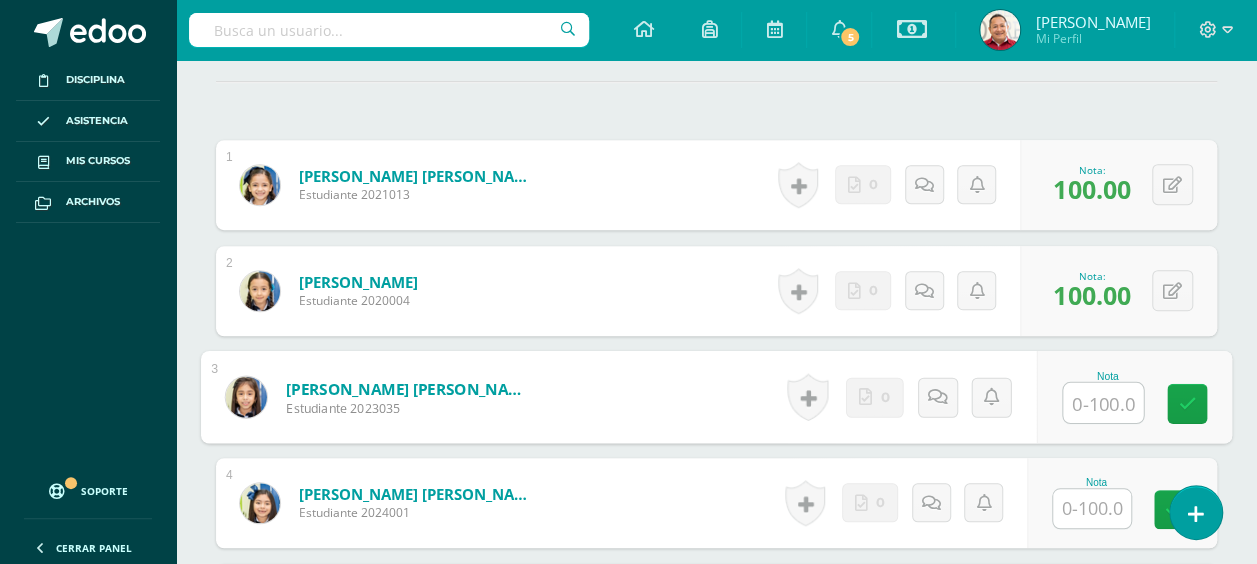 scroll, scrollTop: 606, scrollLeft: 0, axis: vertical 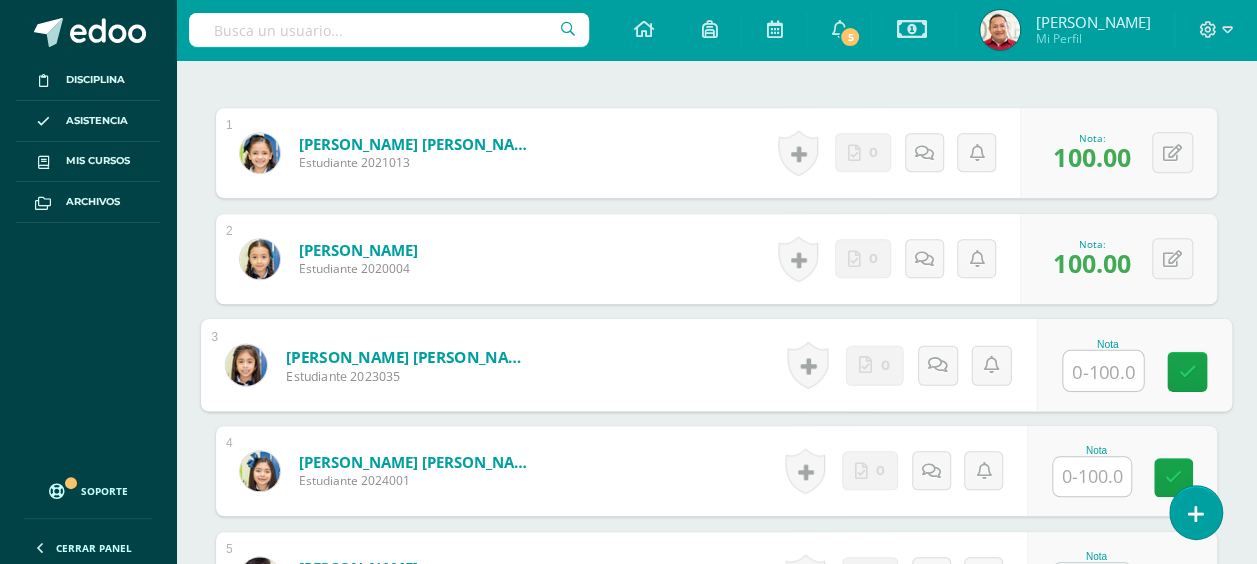 click at bounding box center [1103, 371] 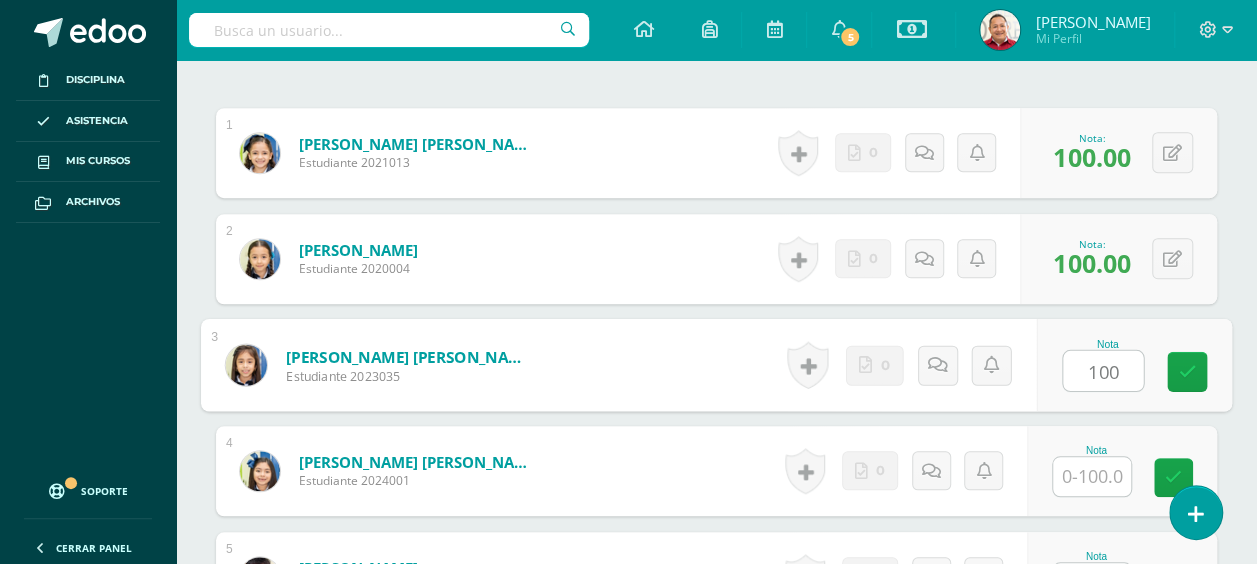 type on "100" 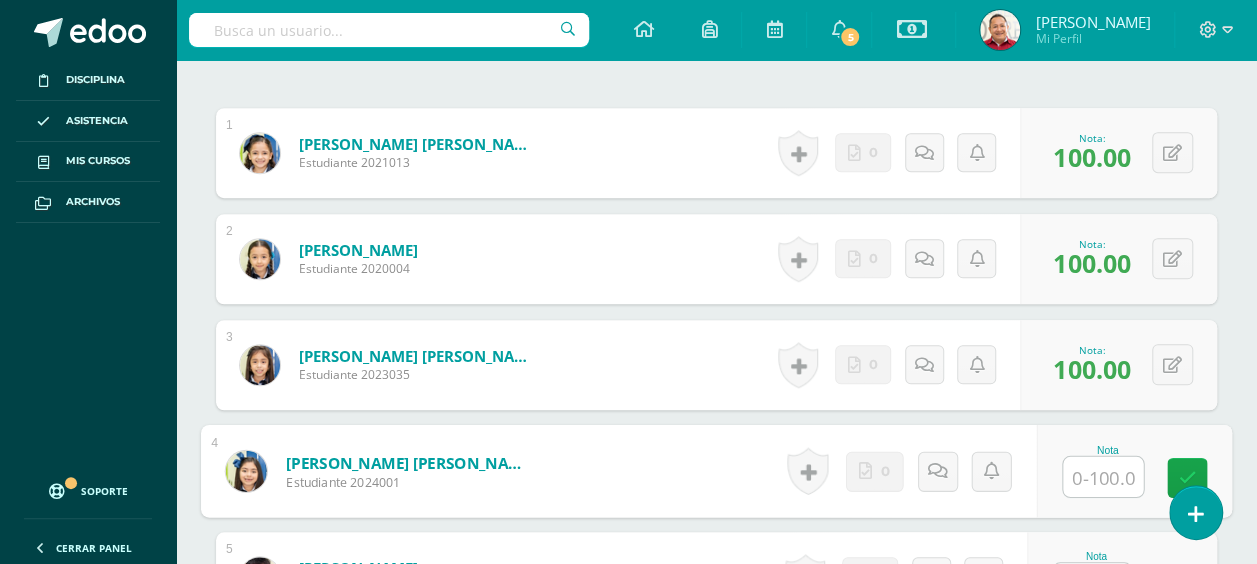 click at bounding box center (1103, 477) 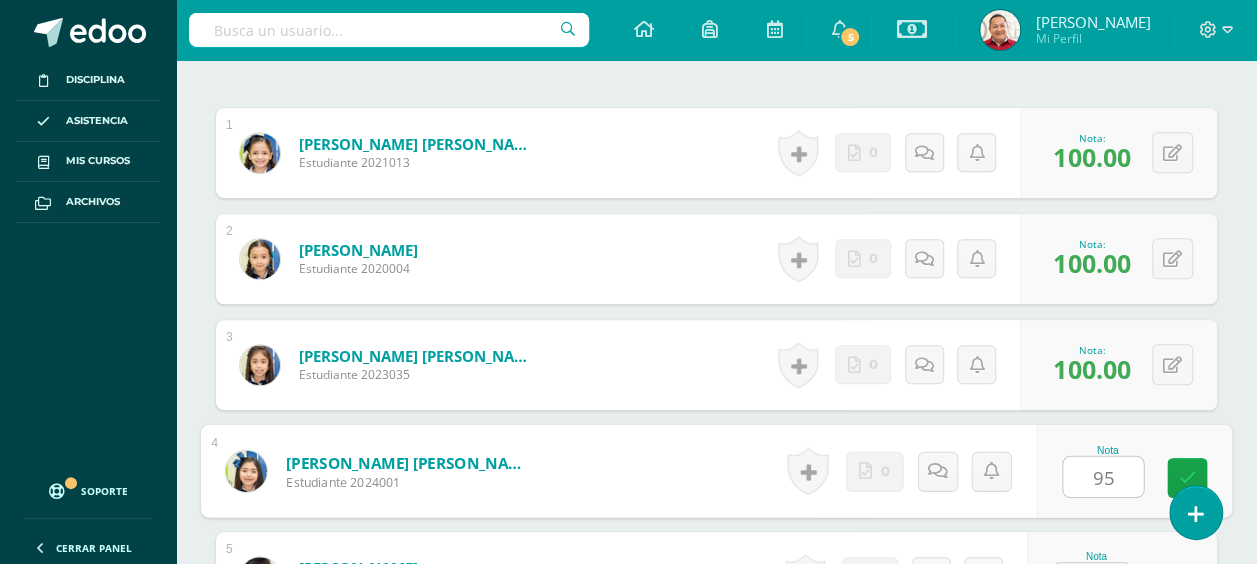 type on "95" 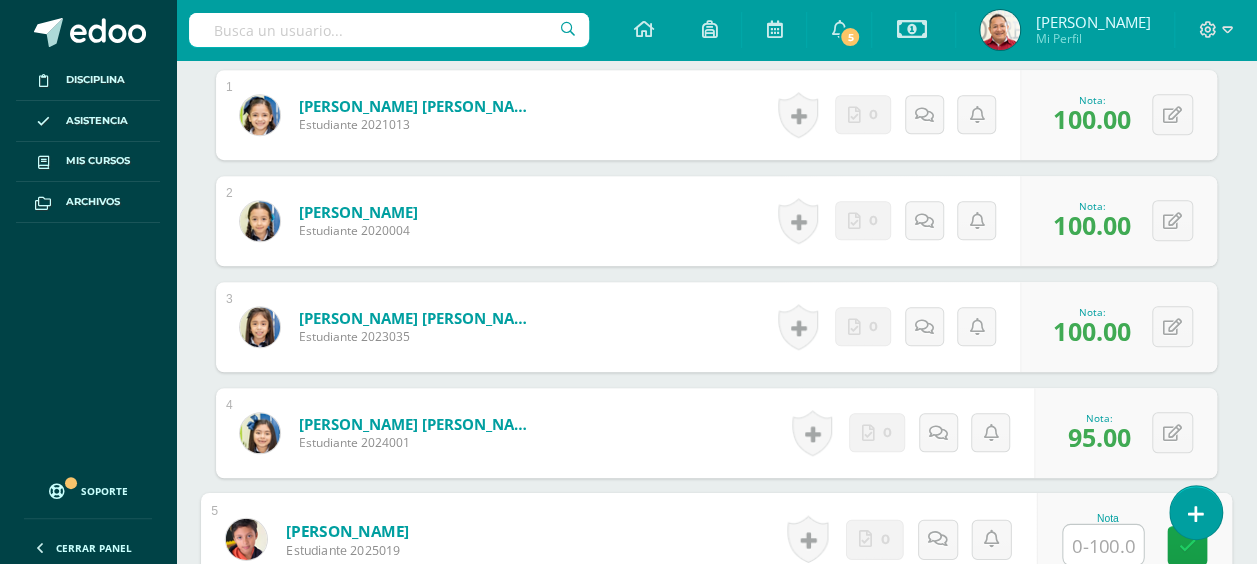 scroll, scrollTop: 838, scrollLeft: 0, axis: vertical 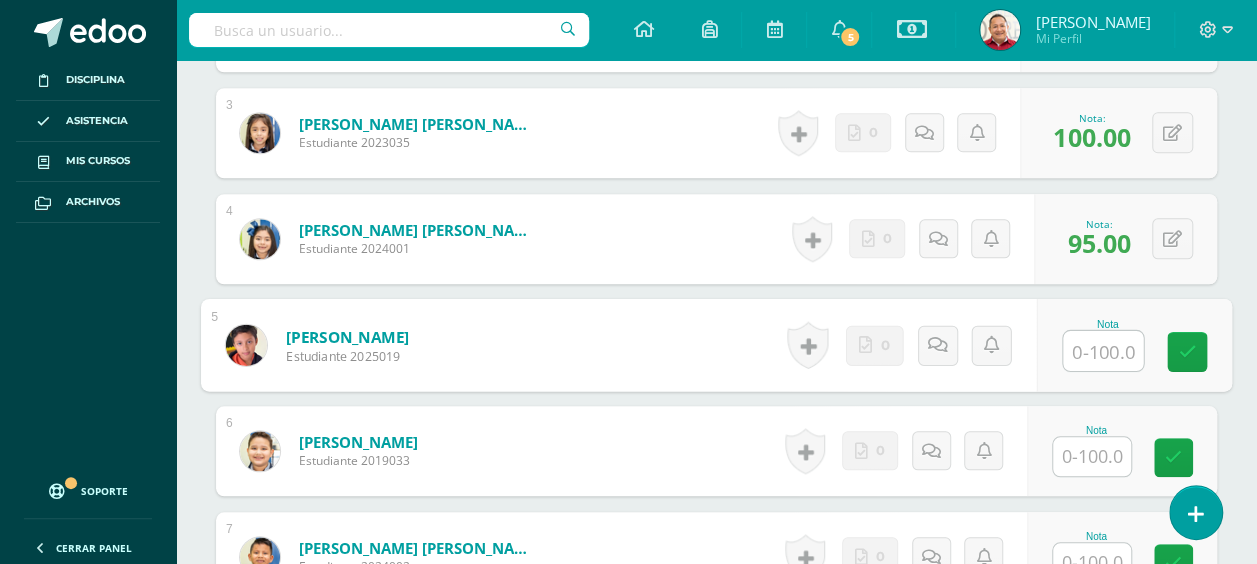 click at bounding box center (1103, 351) 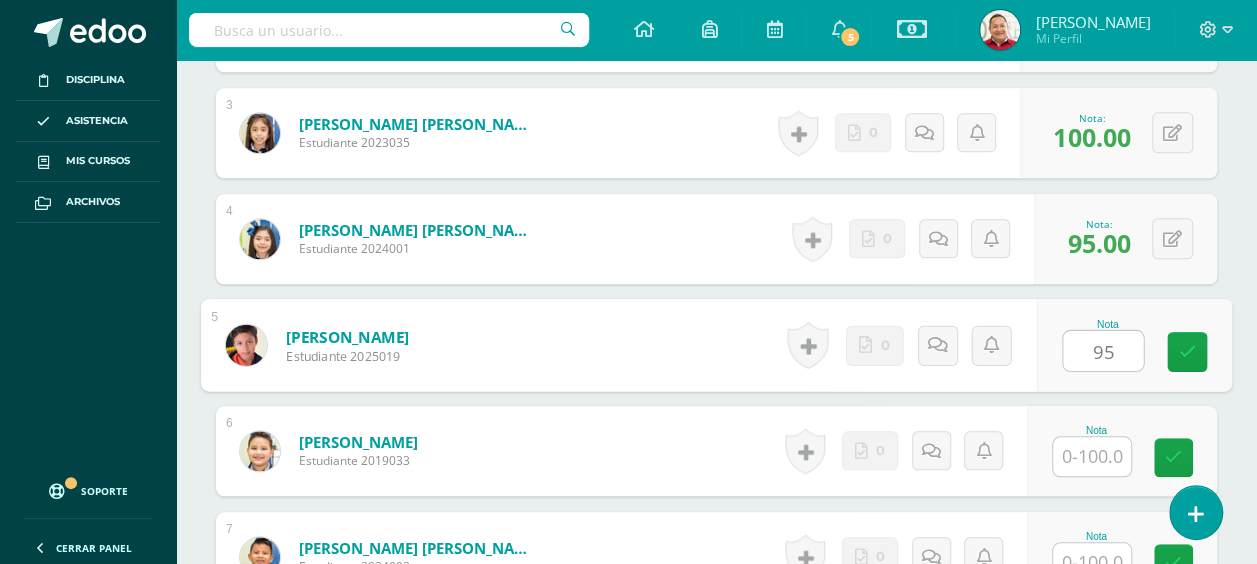 type on "95" 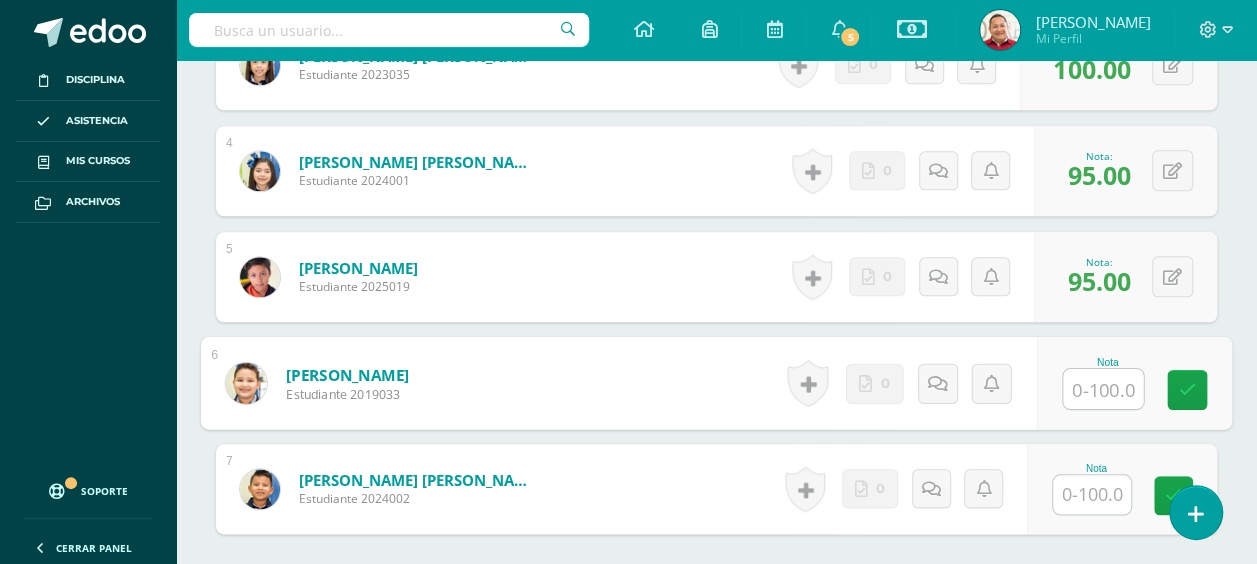 scroll, scrollTop: 938, scrollLeft: 0, axis: vertical 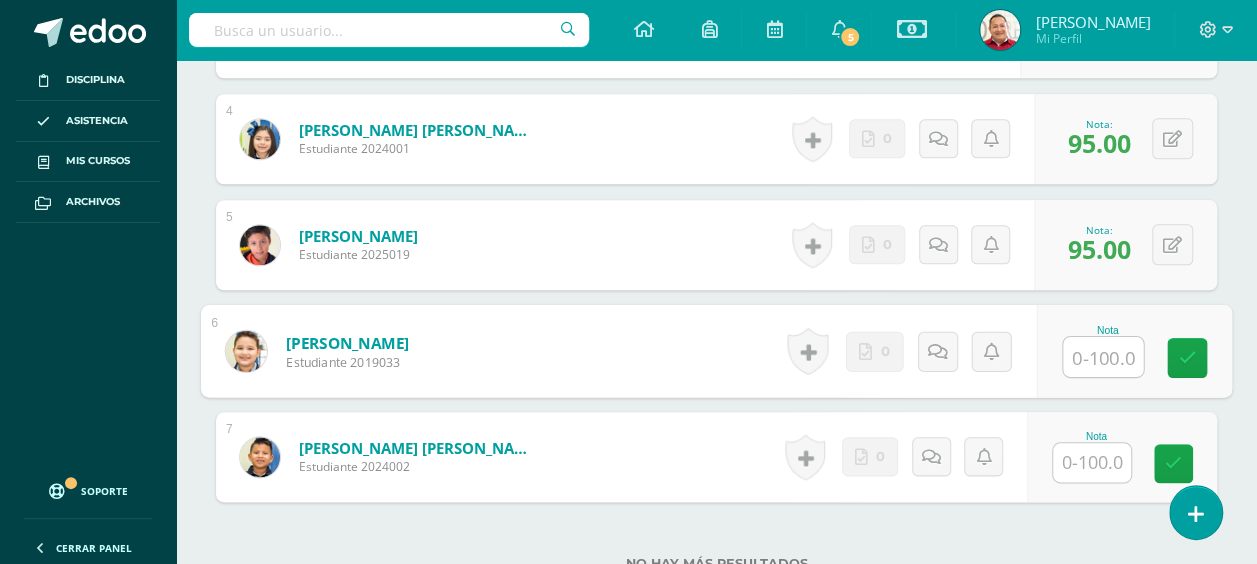click at bounding box center [1103, 357] 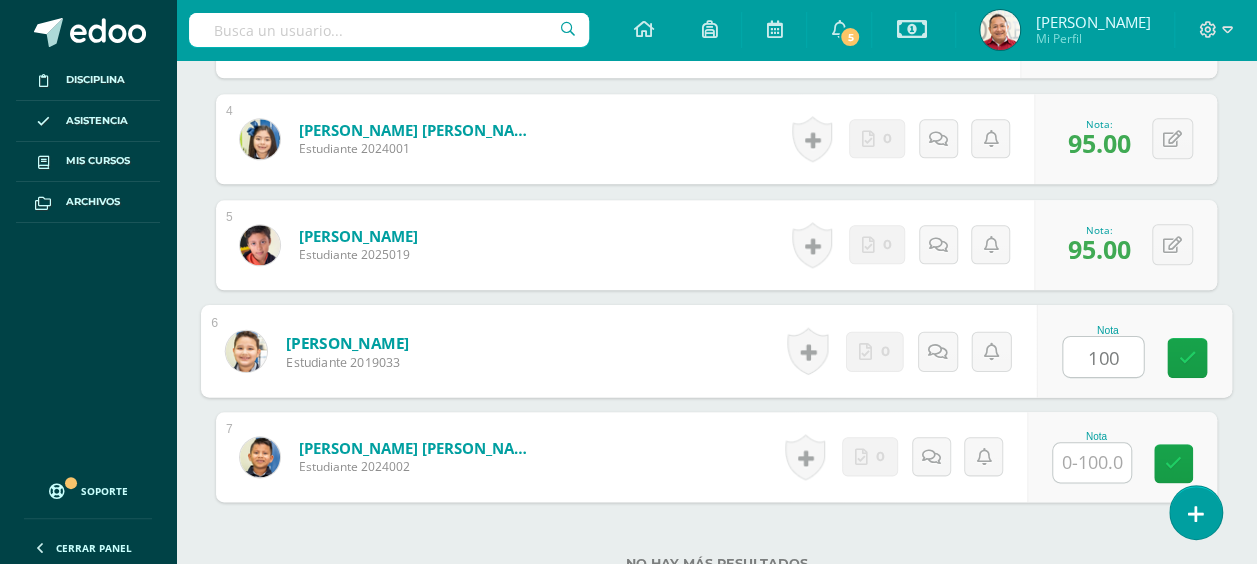 type on "100" 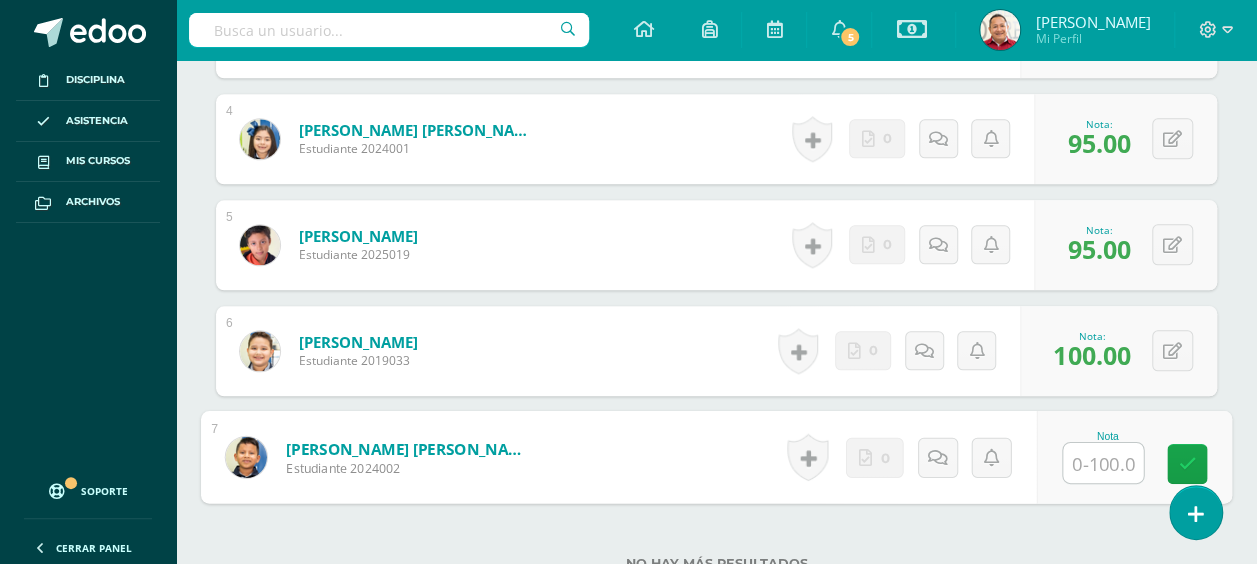 click at bounding box center (1103, 463) 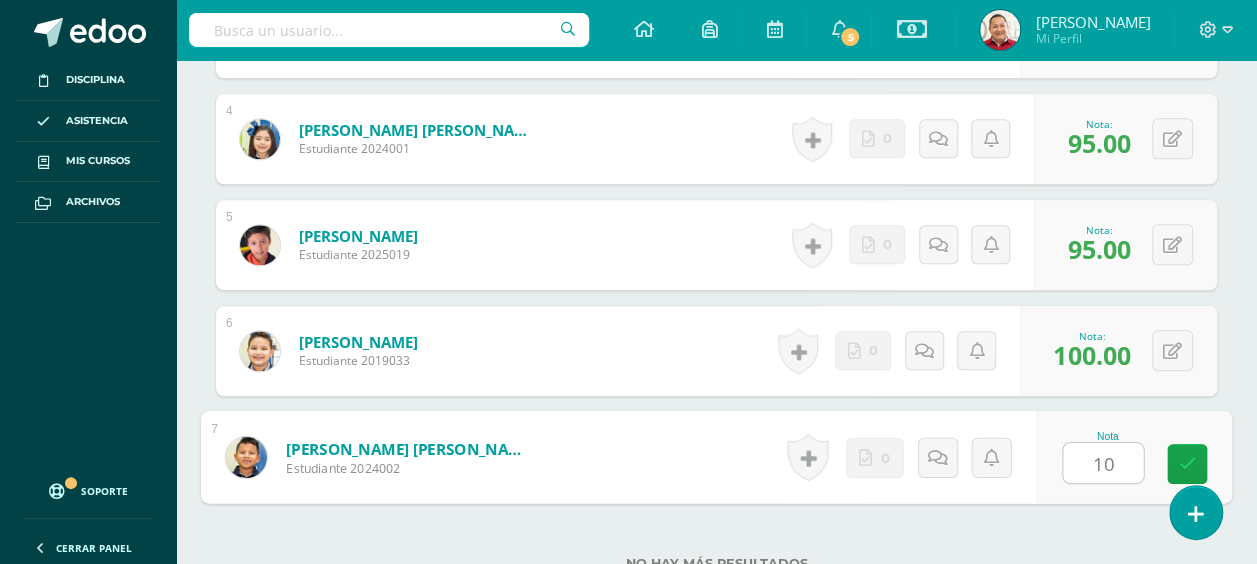 type on "100" 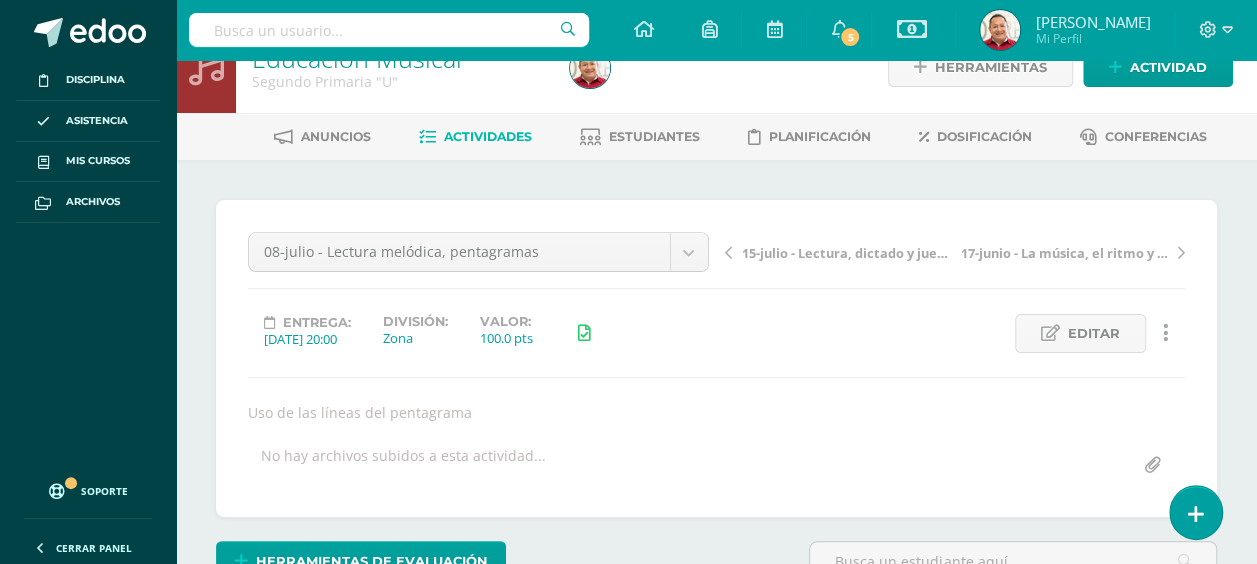 scroll, scrollTop: 0, scrollLeft: 0, axis: both 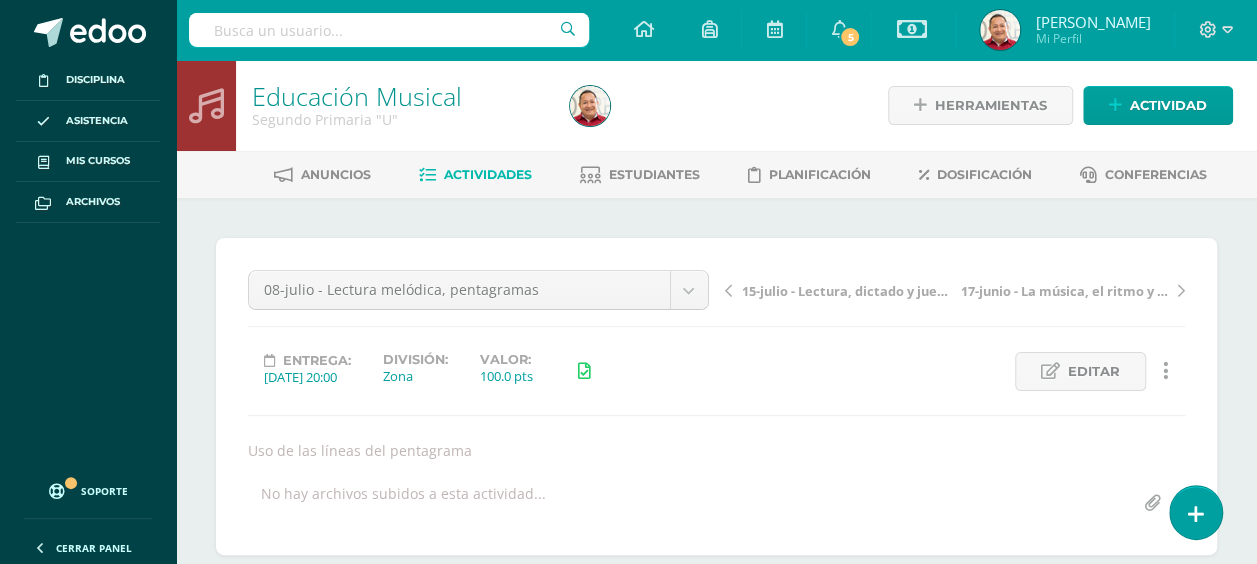 click on "Actividades" at bounding box center (488, 174) 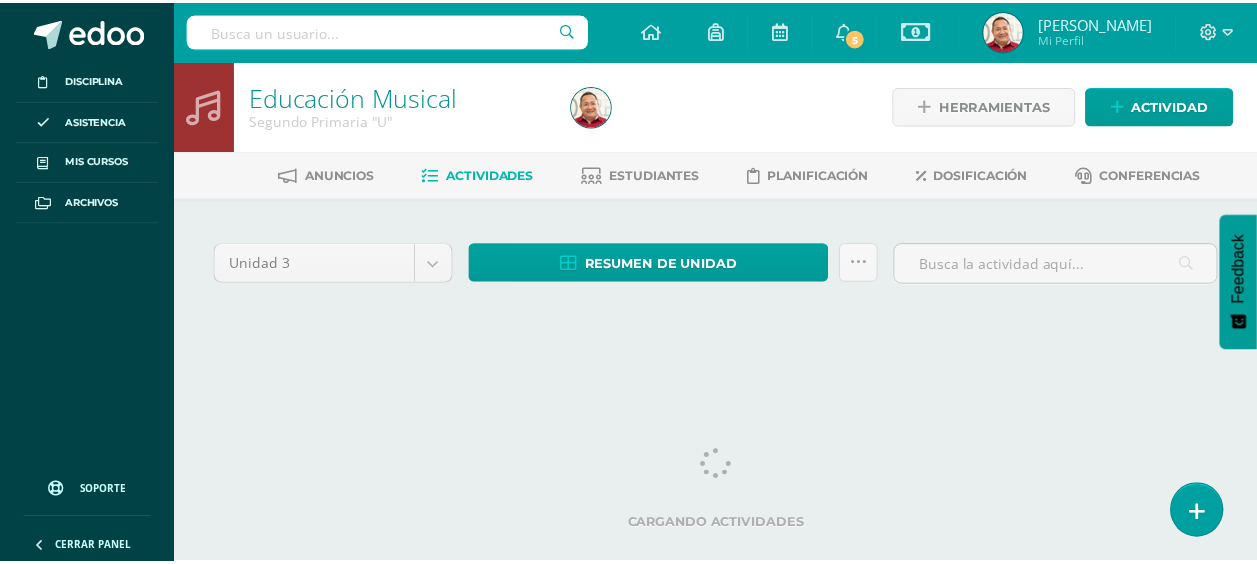 scroll, scrollTop: 0, scrollLeft: 0, axis: both 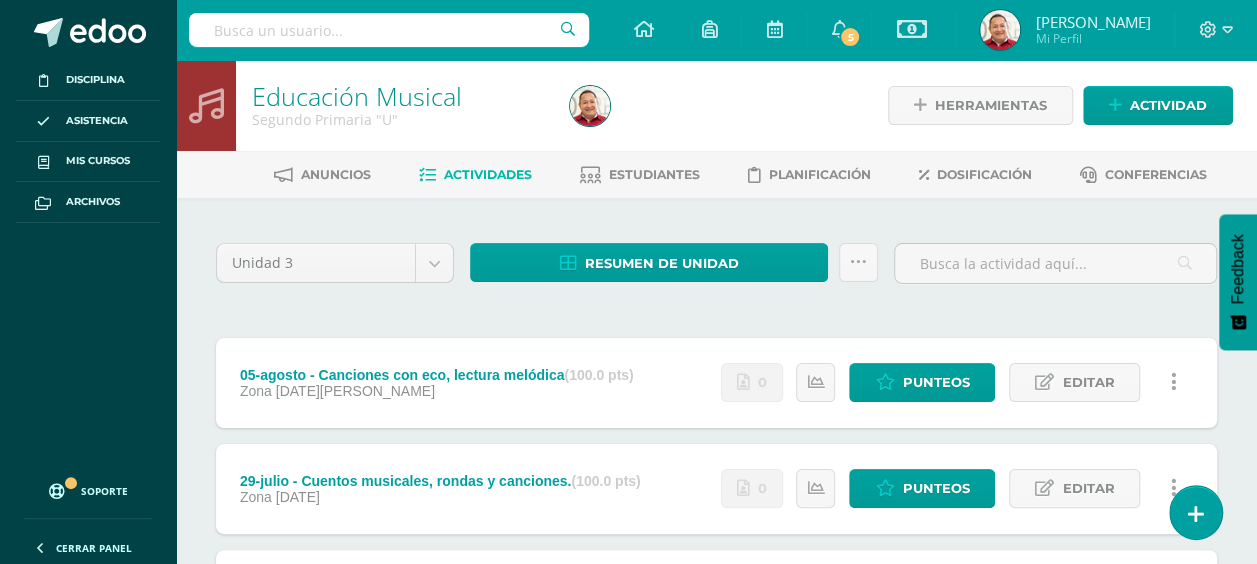 click on "Actividades" at bounding box center [488, 174] 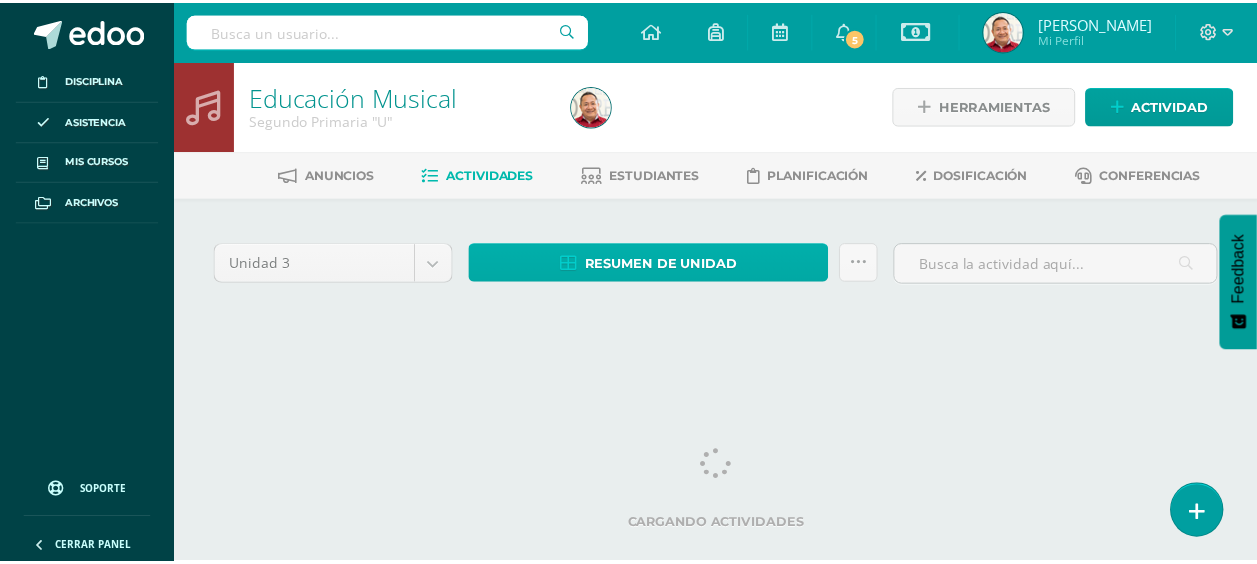 scroll, scrollTop: 0, scrollLeft: 0, axis: both 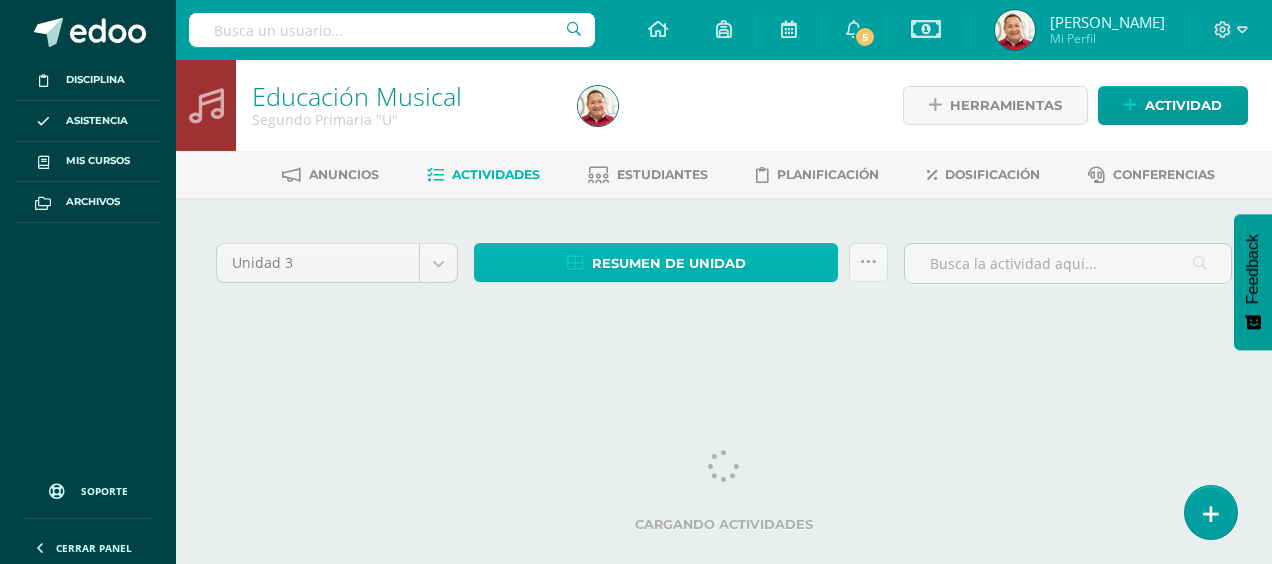 click on "Resumen de unidad" at bounding box center (669, 263) 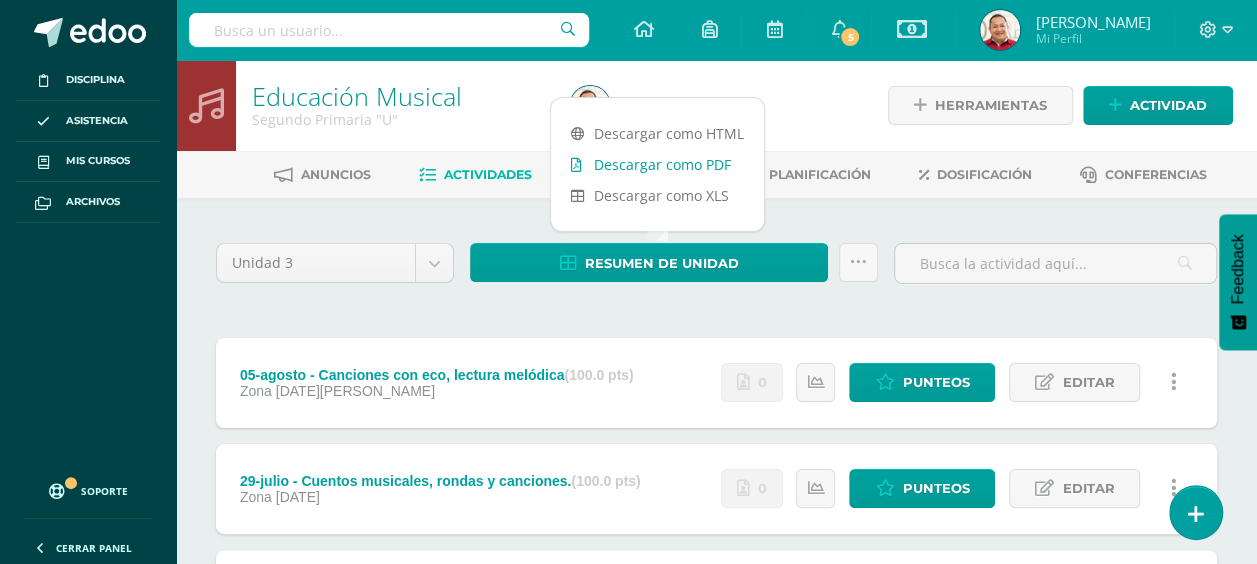 click on "Descargar como PDF" at bounding box center (657, 164) 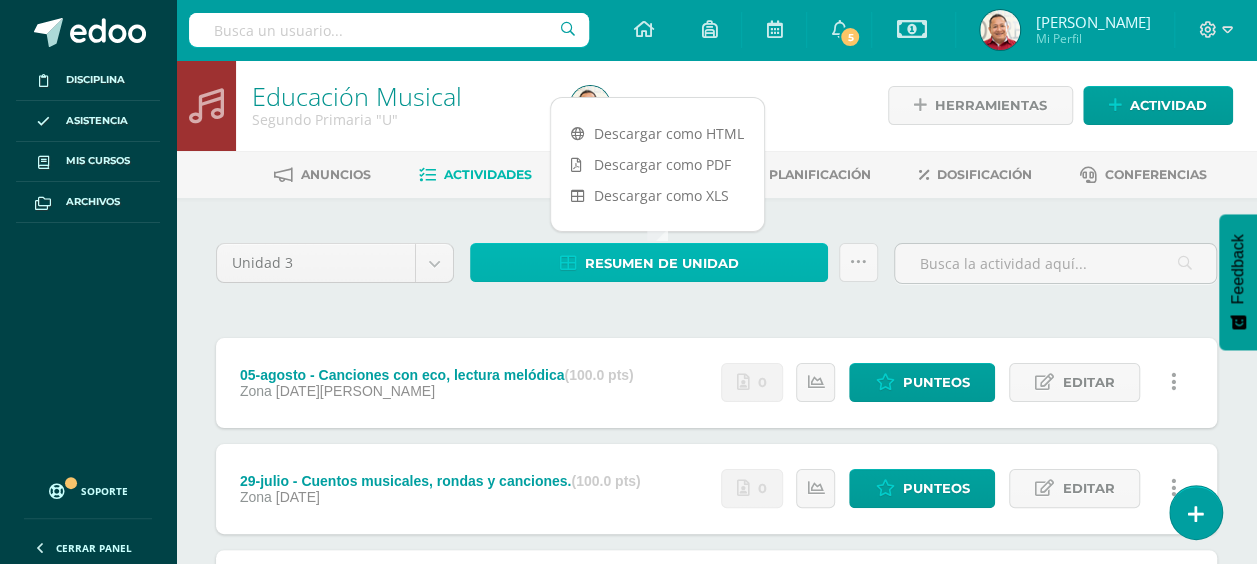 click on "Resumen de unidad" at bounding box center (662, 263) 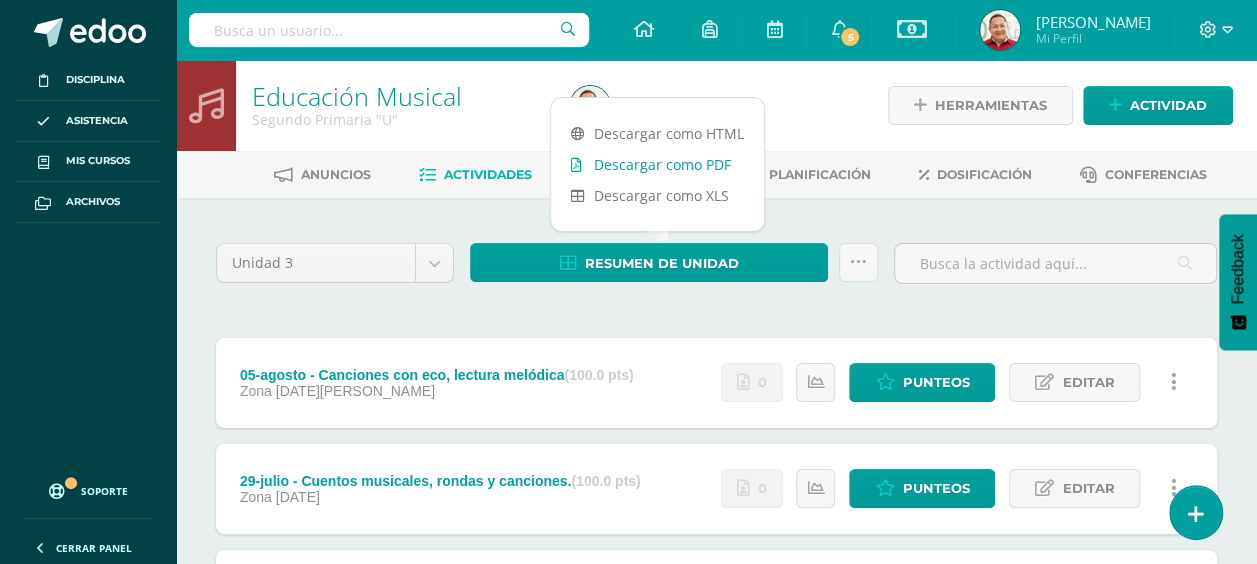 click on "Descargar como PDF" at bounding box center [657, 164] 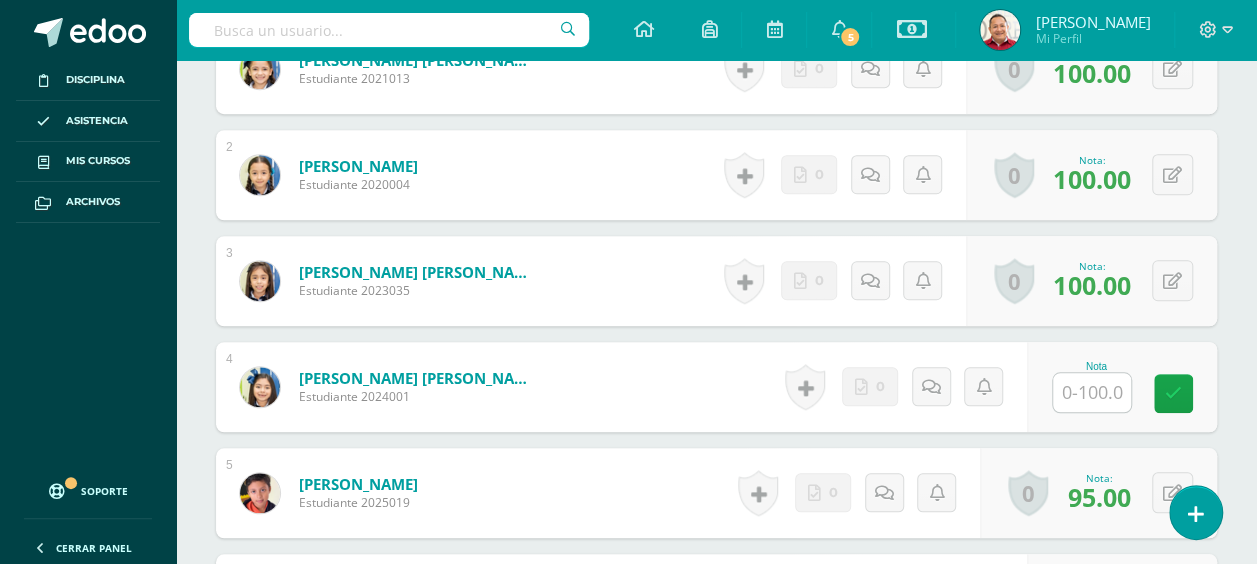 scroll, scrollTop: 790, scrollLeft: 0, axis: vertical 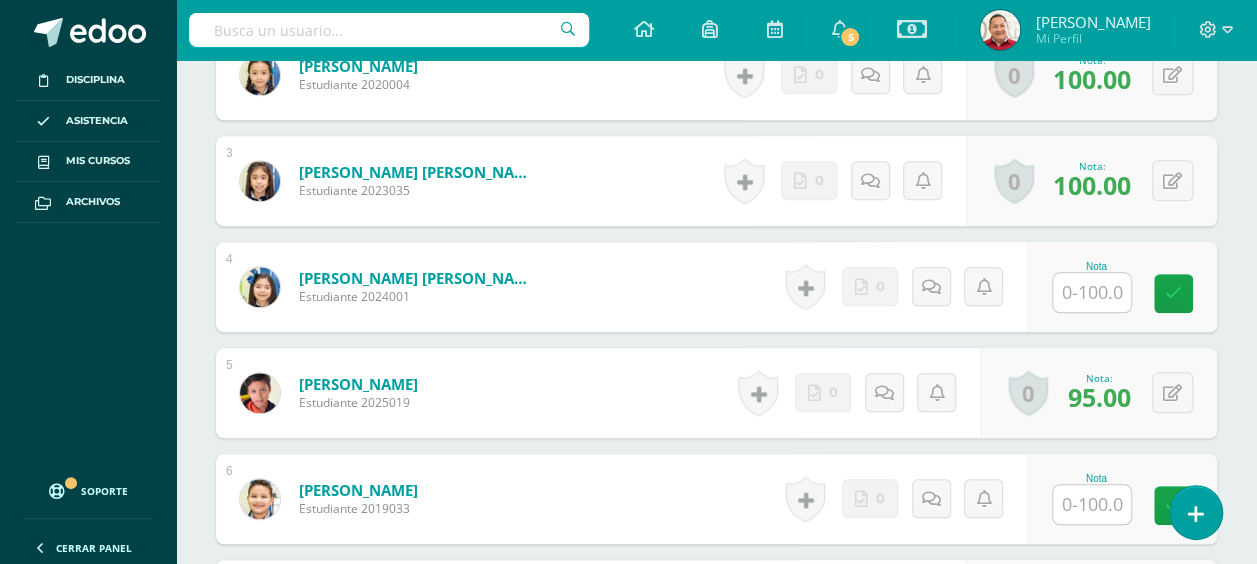 click at bounding box center [1092, 292] 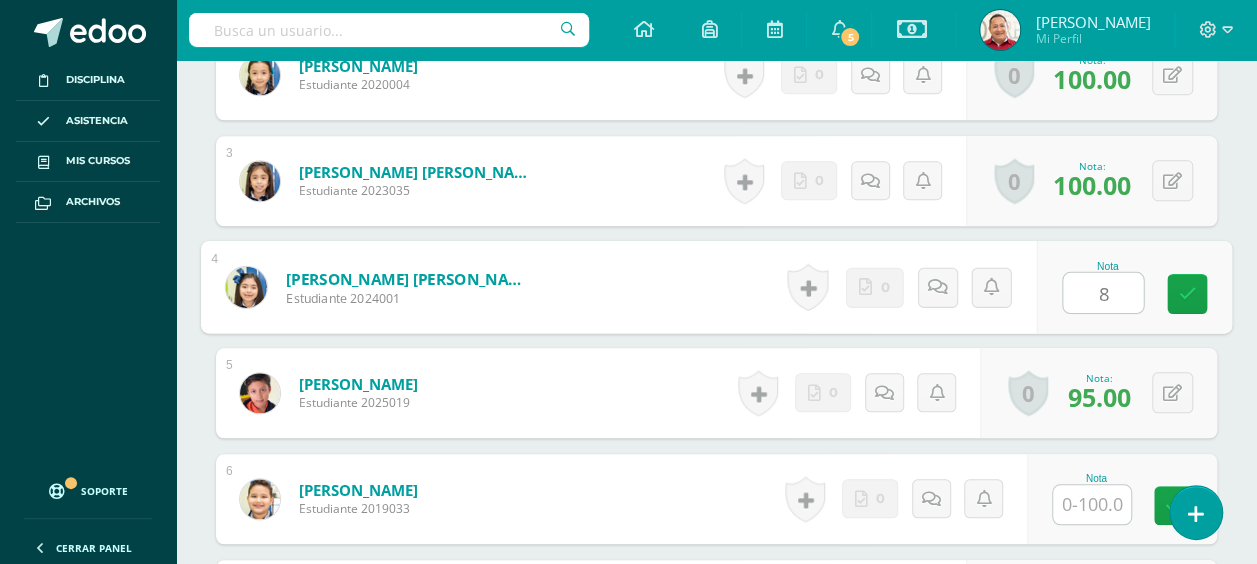 type on "80" 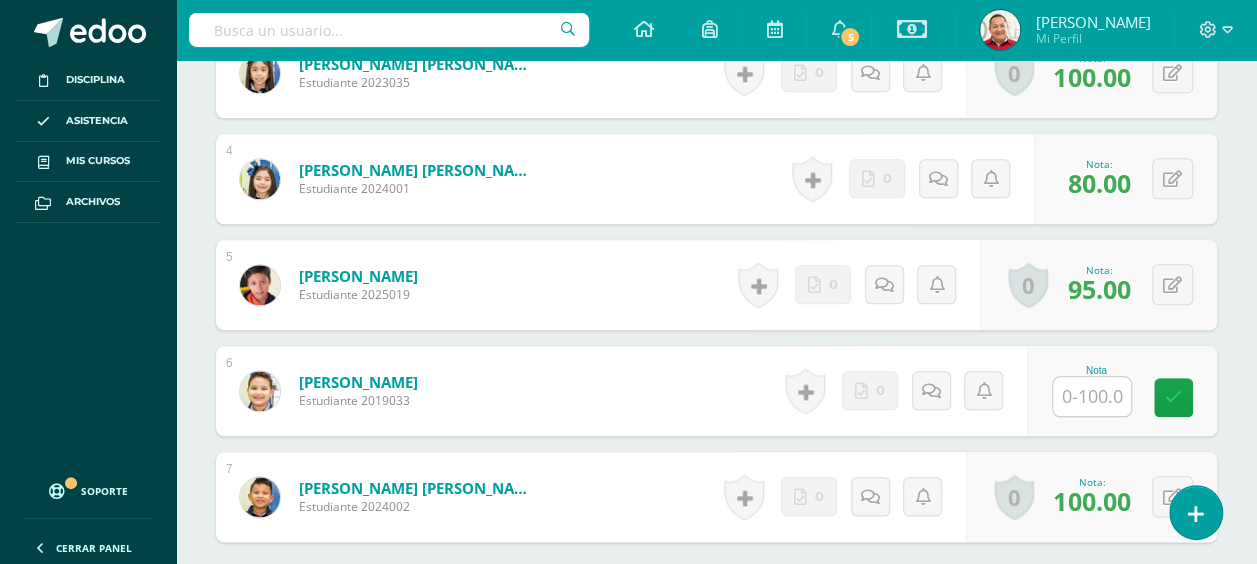scroll, scrollTop: 900, scrollLeft: 0, axis: vertical 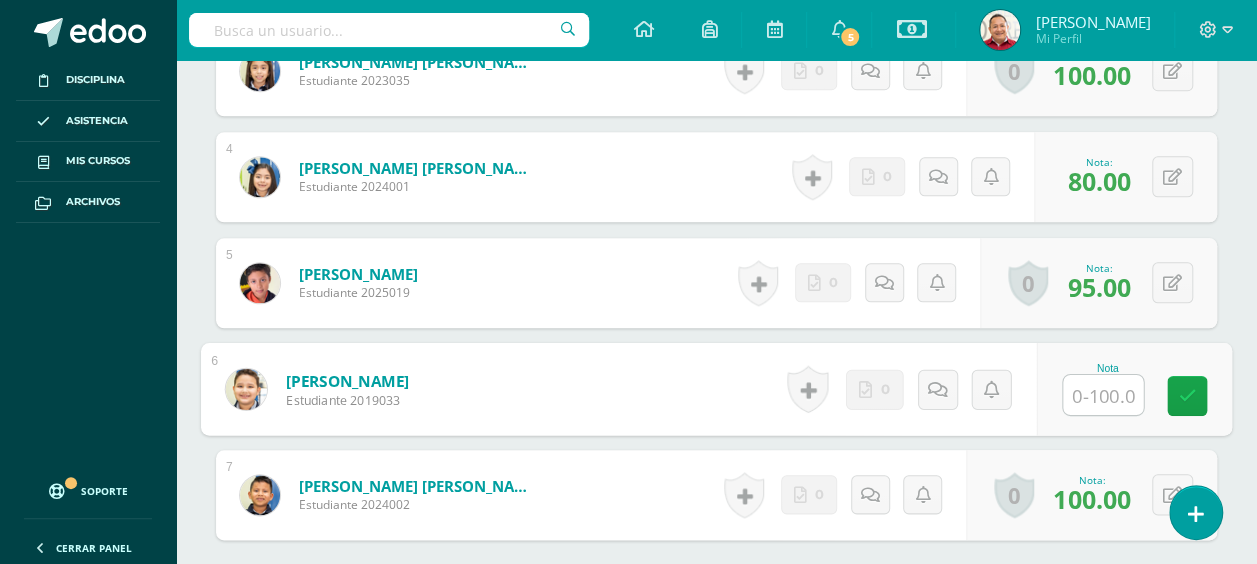click at bounding box center [1103, 395] 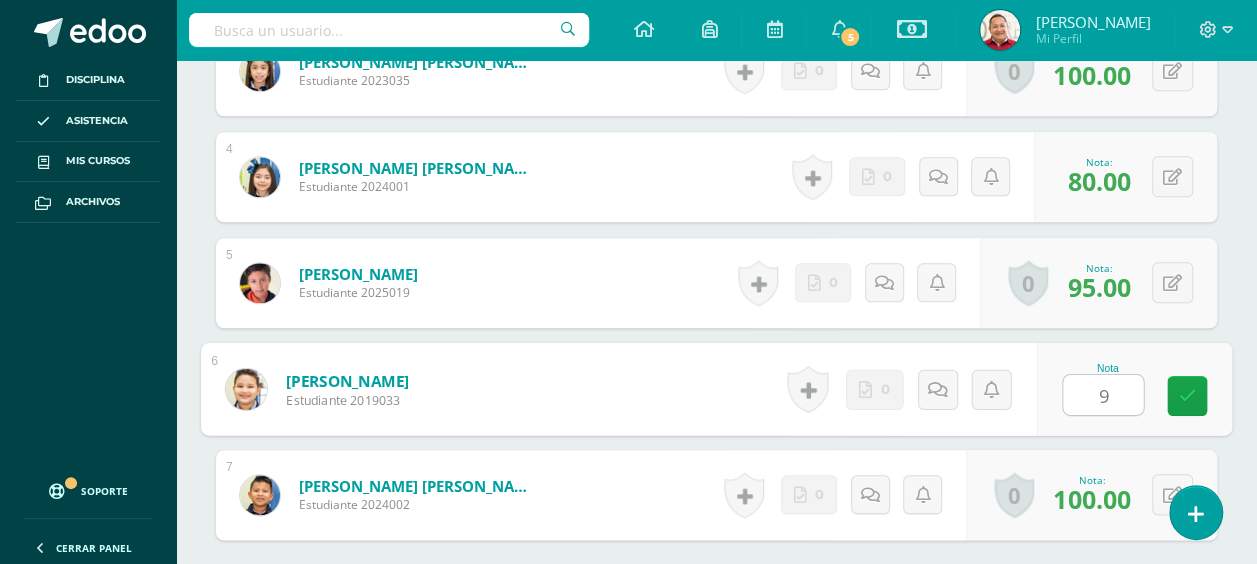 type on "90" 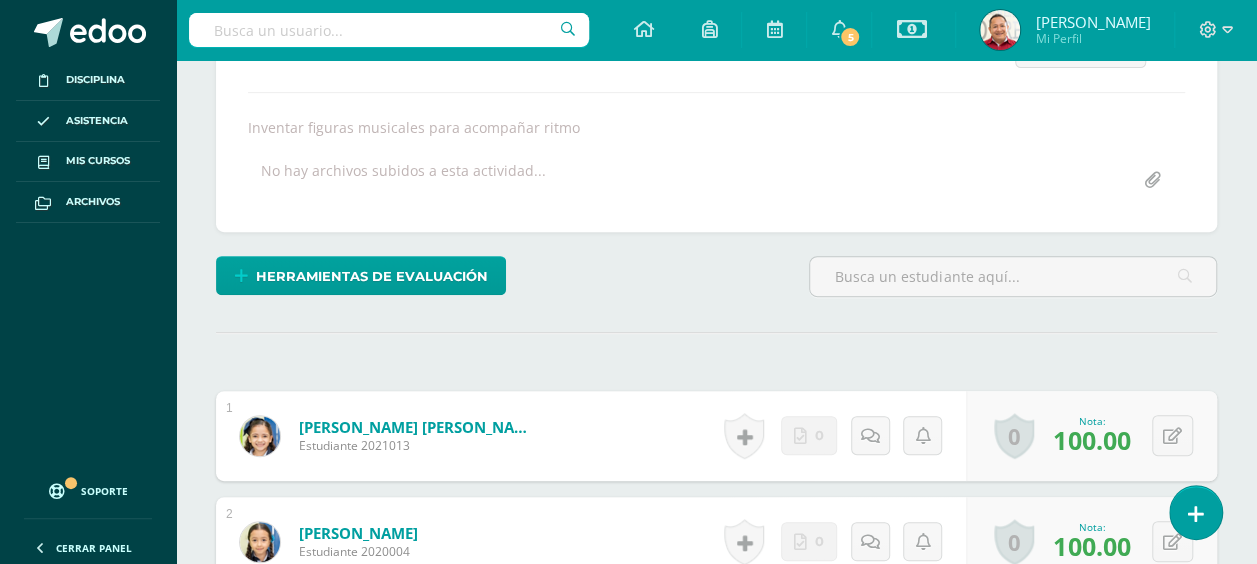 scroll, scrollTop: 198, scrollLeft: 0, axis: vertical 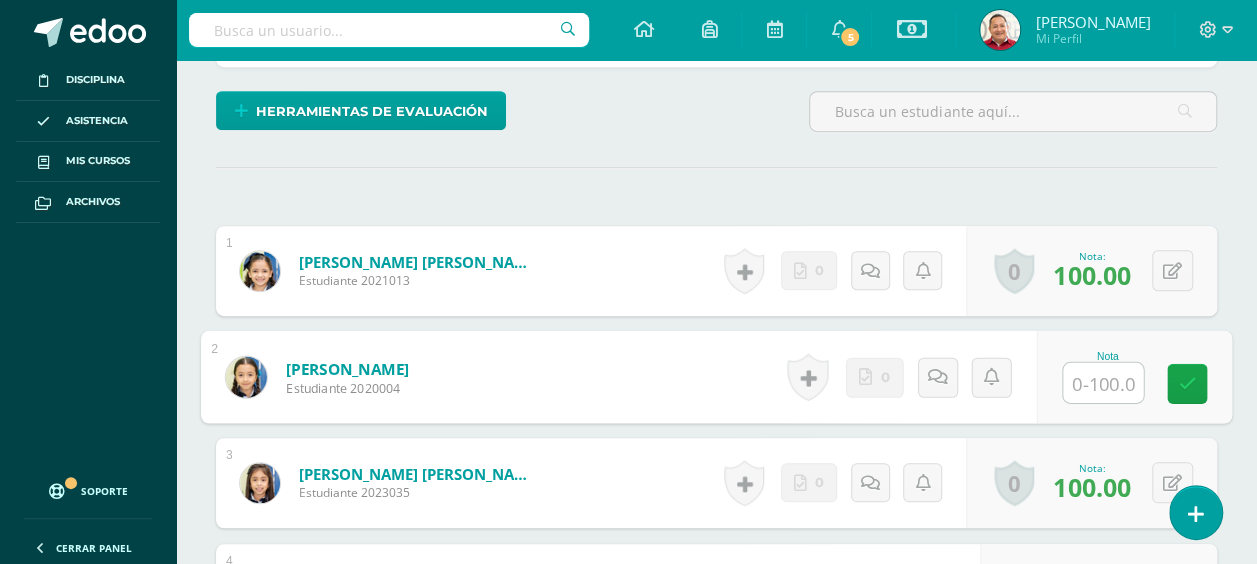 click at bounding box center [1103, 383] 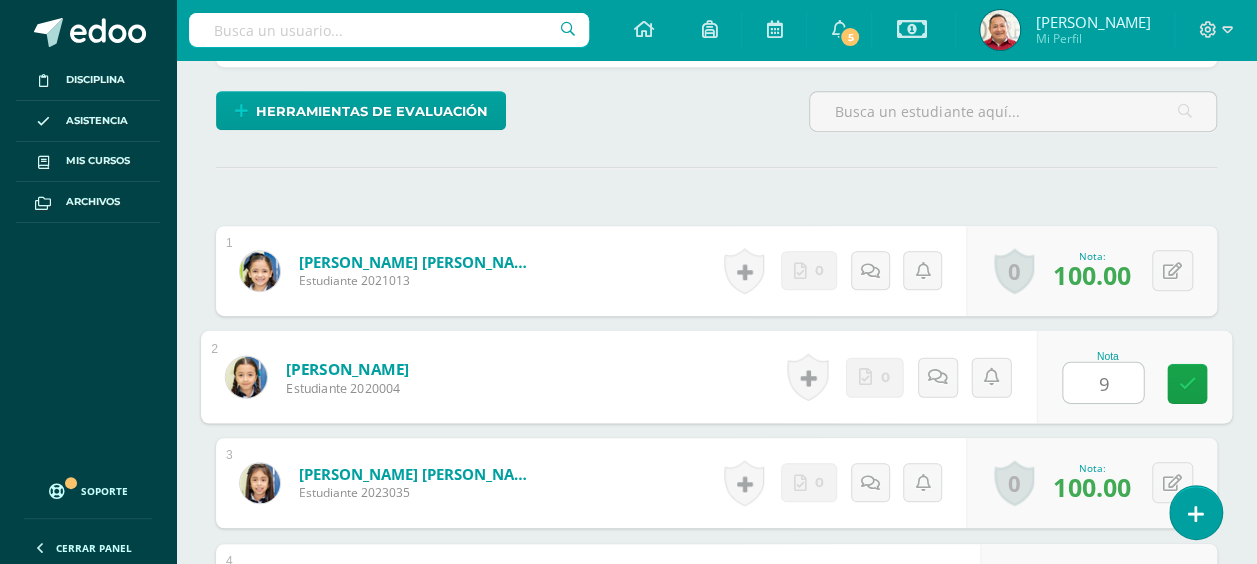 type on "90" 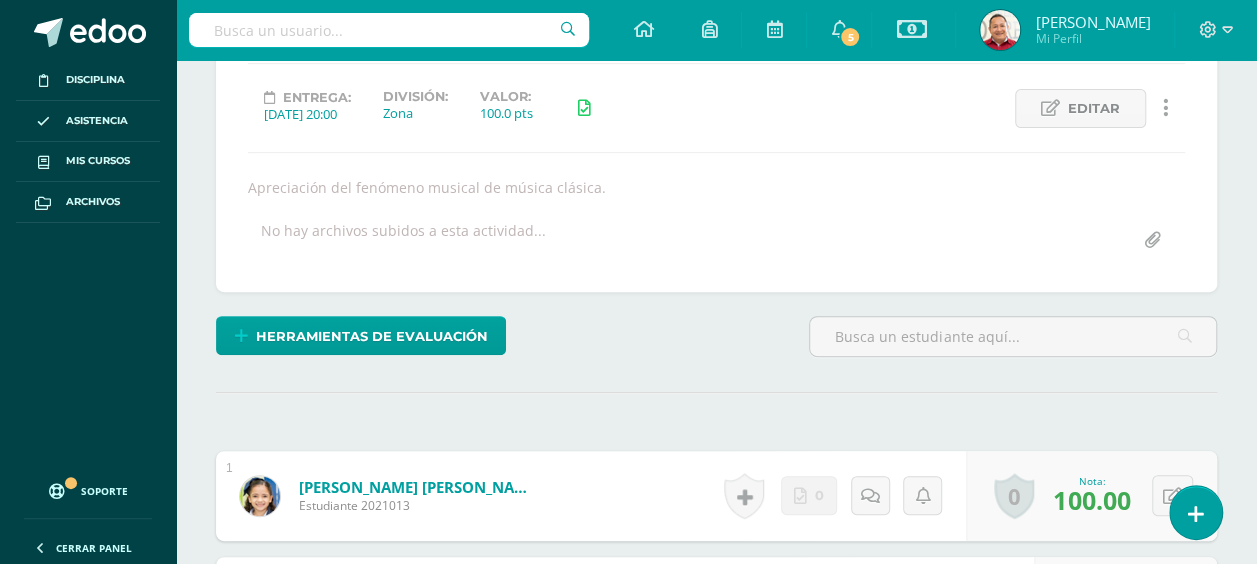 scroll, scrollTop: 0, scrollLeft: 0, axis: both 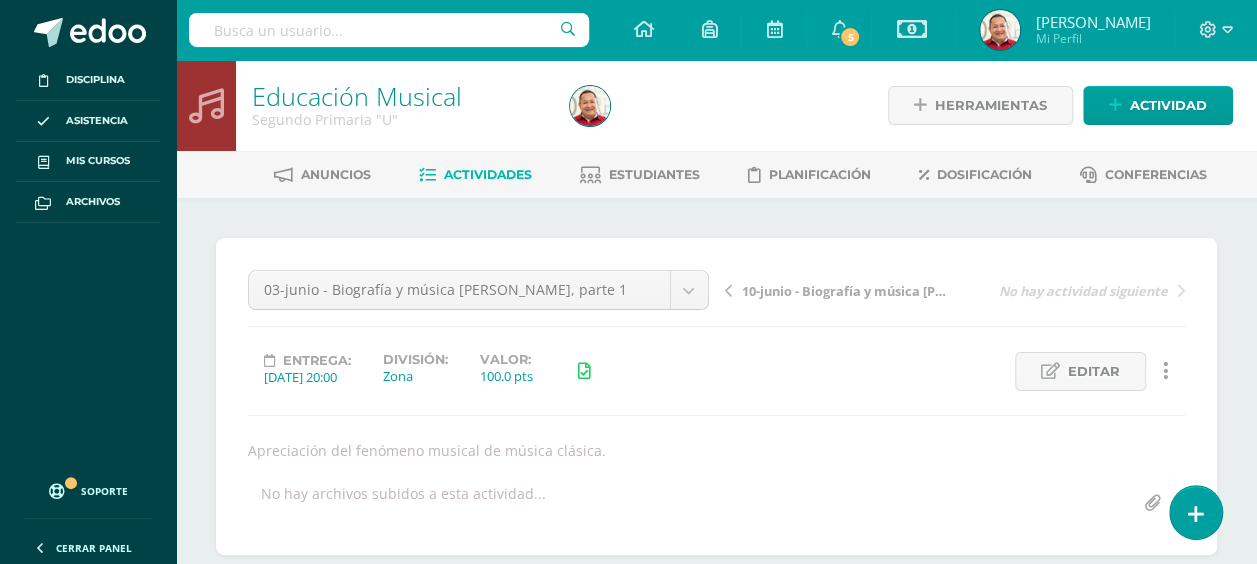 click on "Actividades" at bounding box center (488, 174) 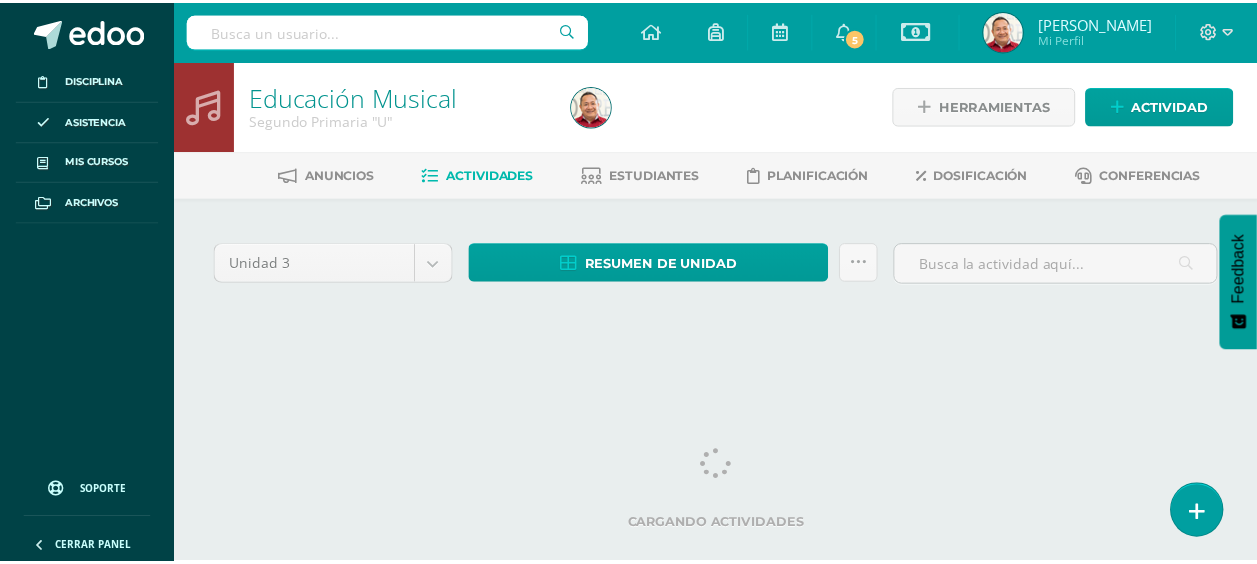 scroll, scrollTop: 0, scrollLeft: 0, axis: both 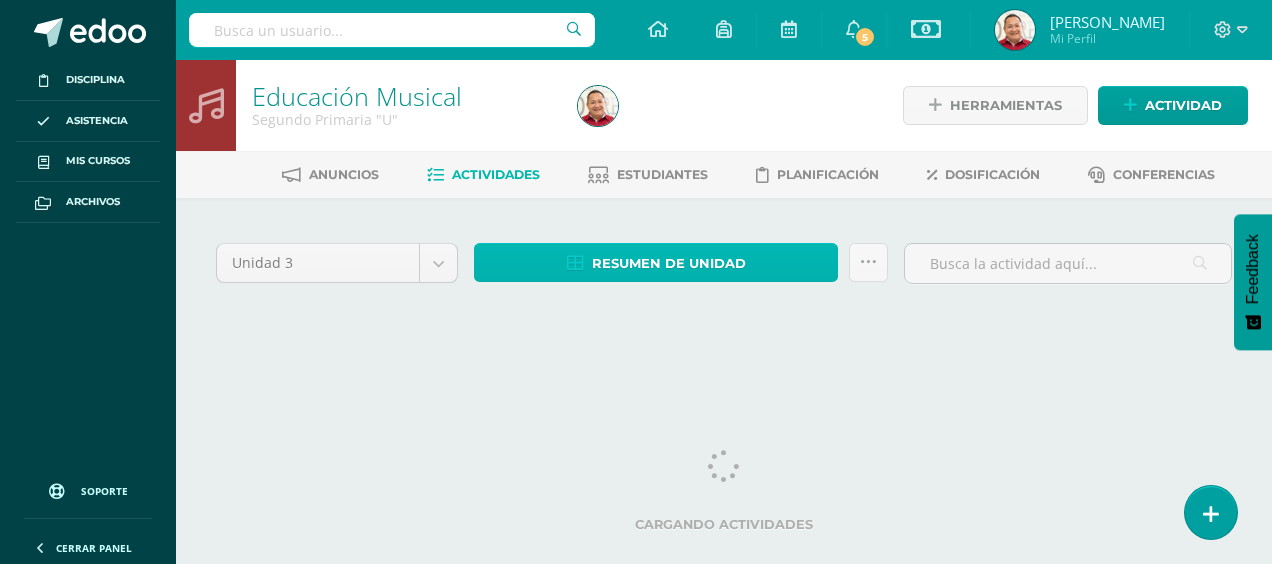 click on "Resumen de unidad" at bounding box center (669, 263) 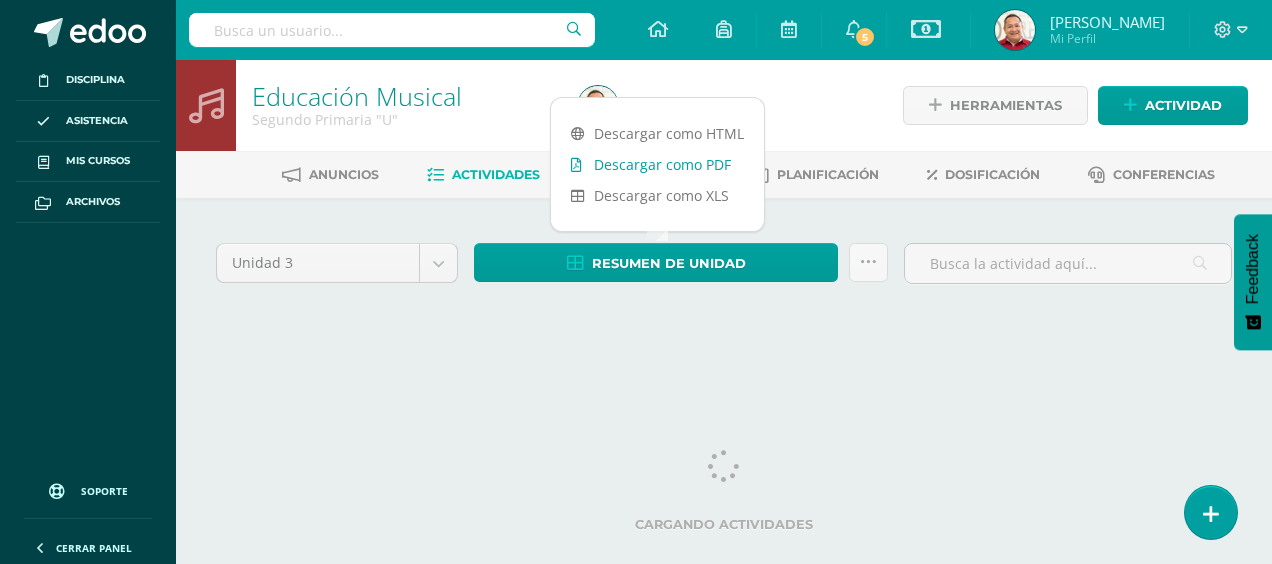 click on "Descargar como PDF" at bounding box center [657, 164] 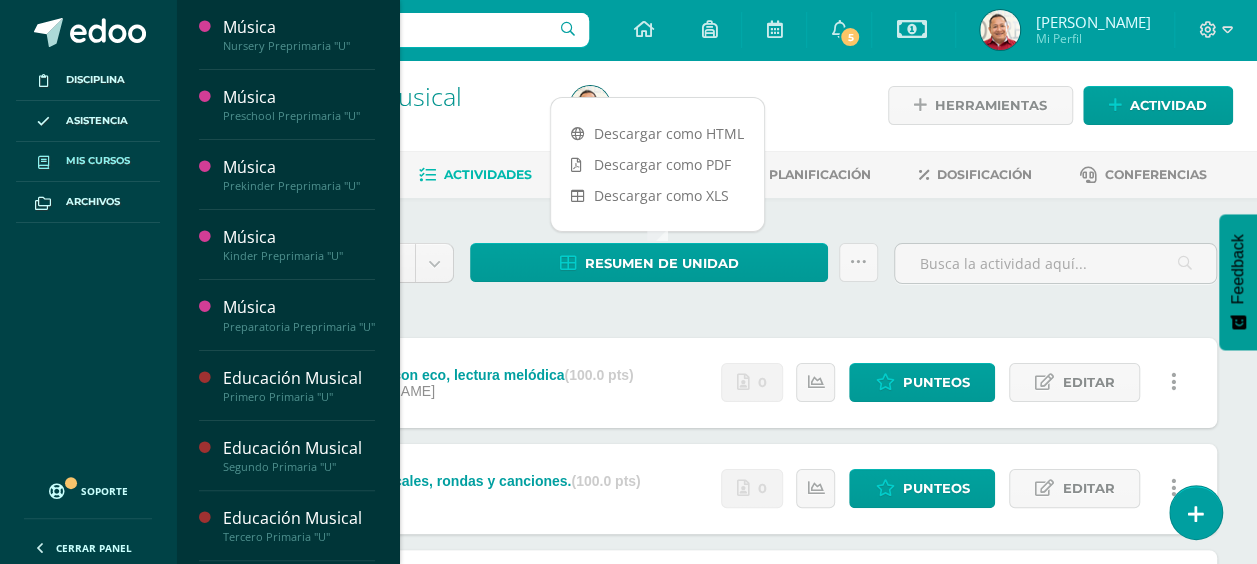 click on "Mis cursos" at bounding box center (98, 161) 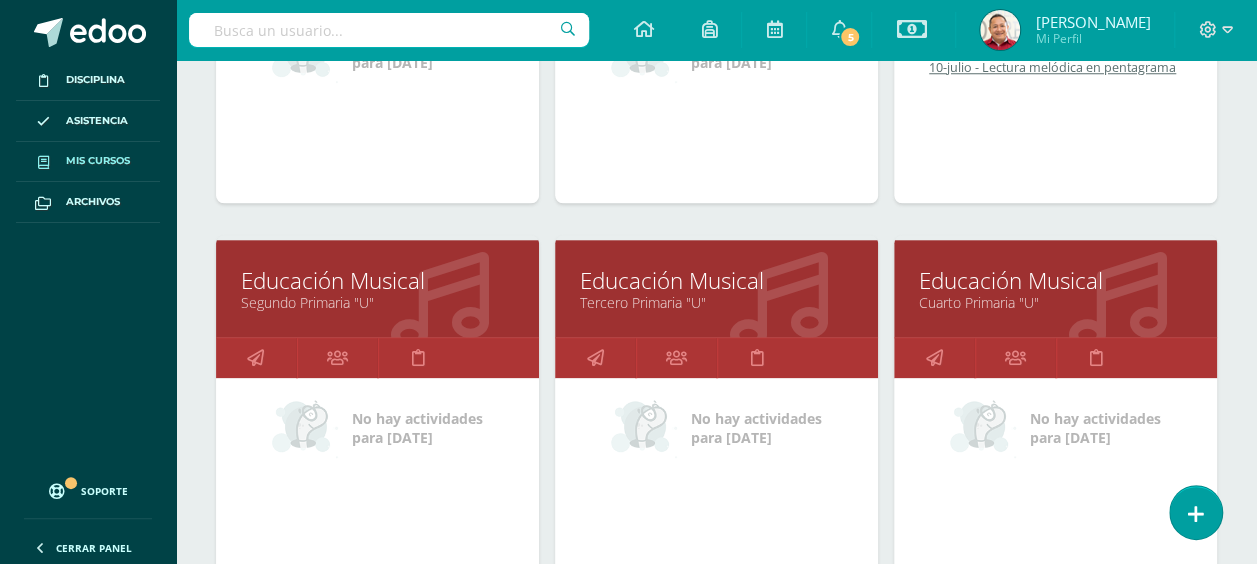scroll, scrollTop: 900, scrollLeft: 0, axis: vertical 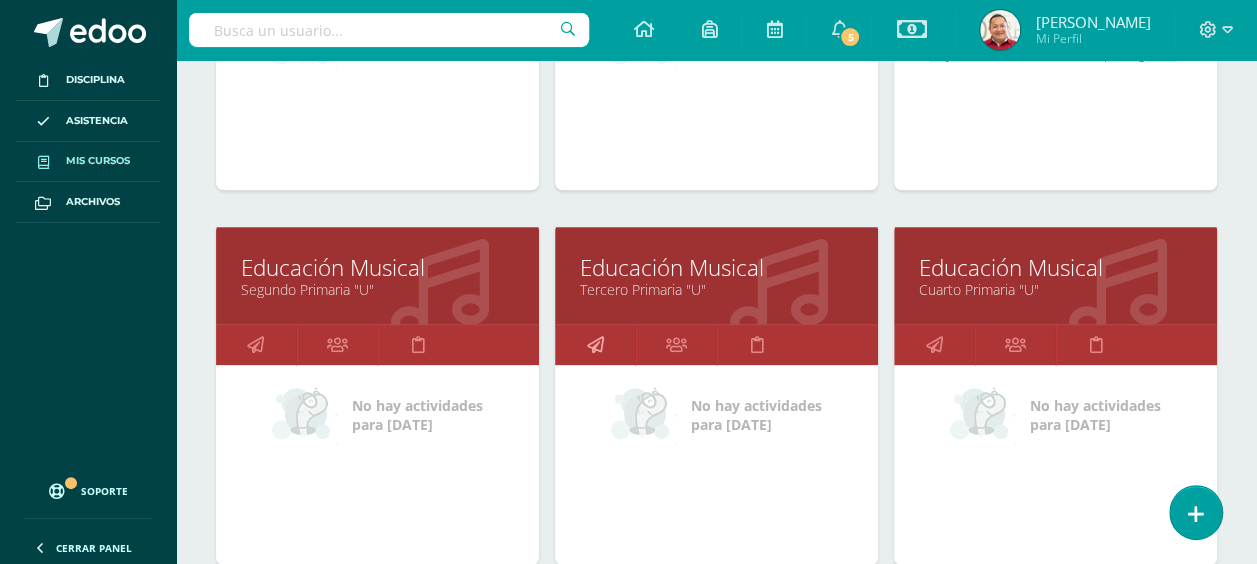 click at bounding box center (594, 344) 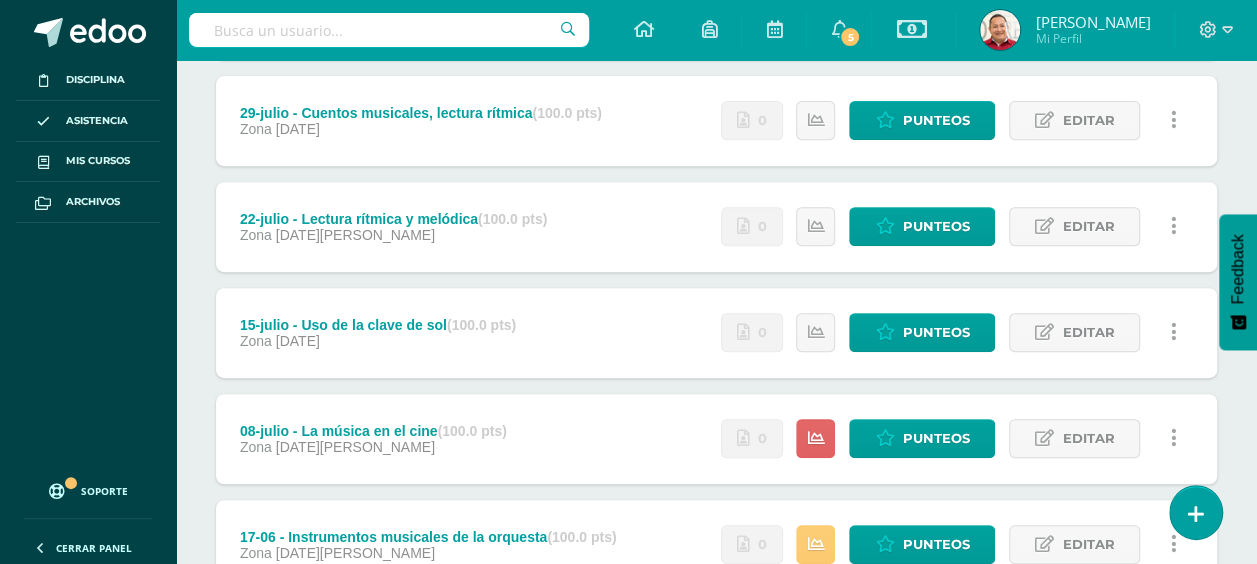 scroll, scrollTop: 400, scrollLeft: 0, axis: vertical 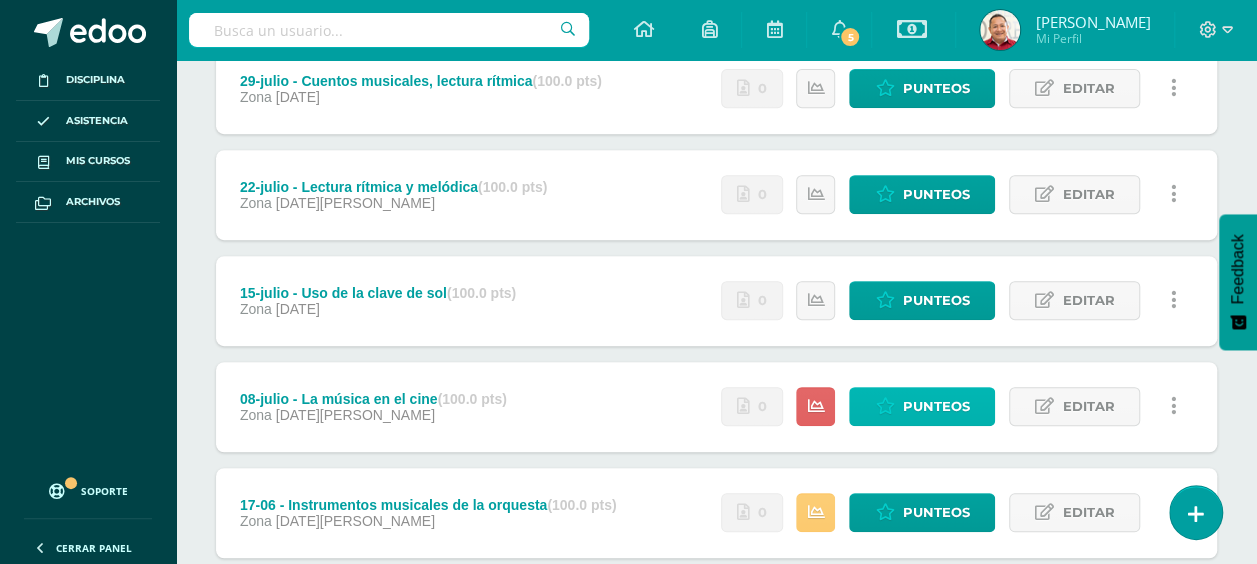 click on "Punteos" at bounding box center [935, 406] 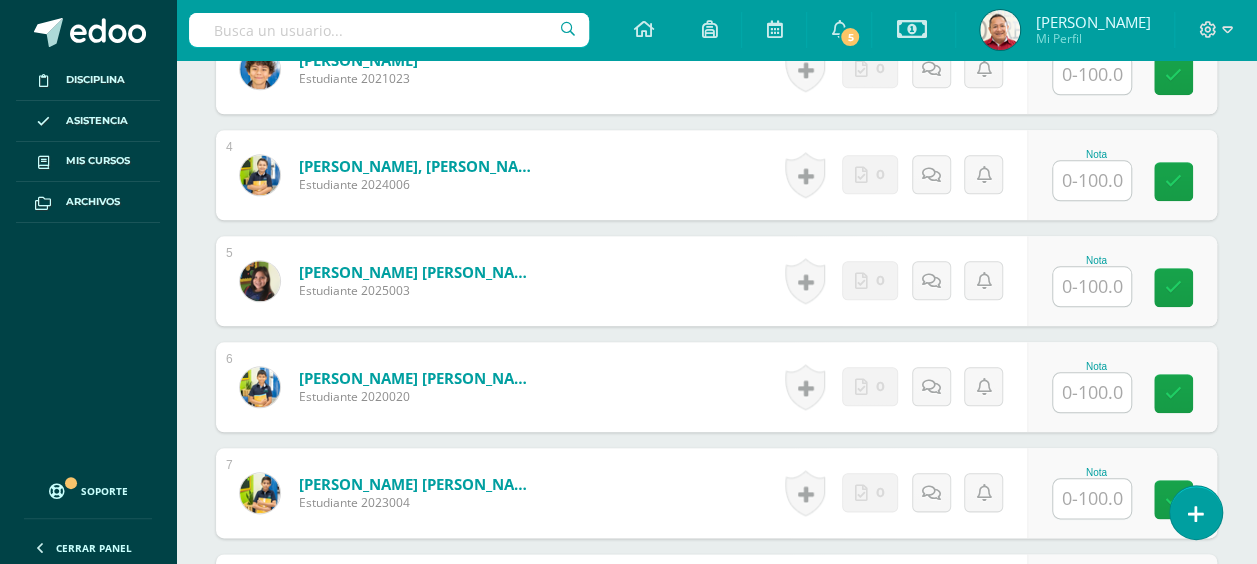 scroll, scrollTop: 948, scrollLeft: 0, axis: vertical 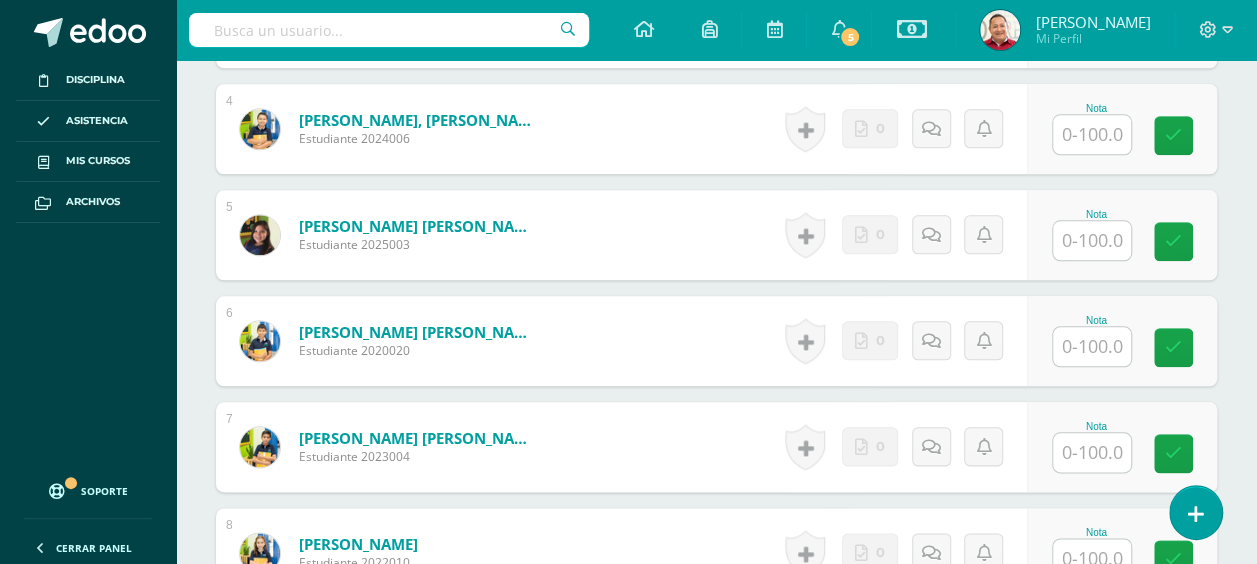 click at bounding box center [1092, 134] 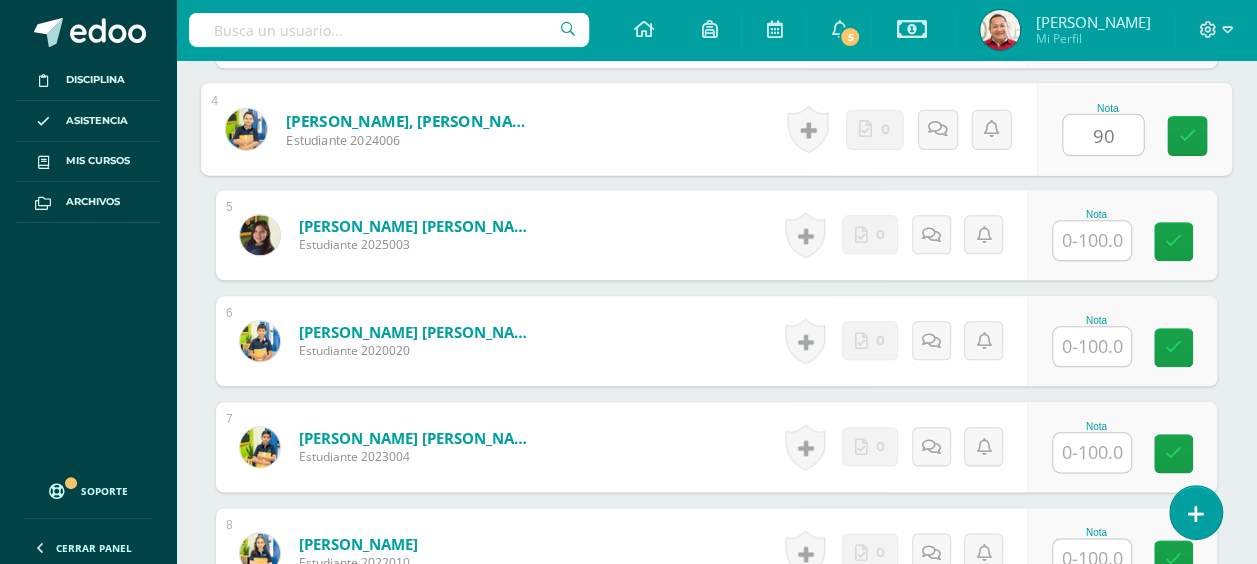 type on "90" 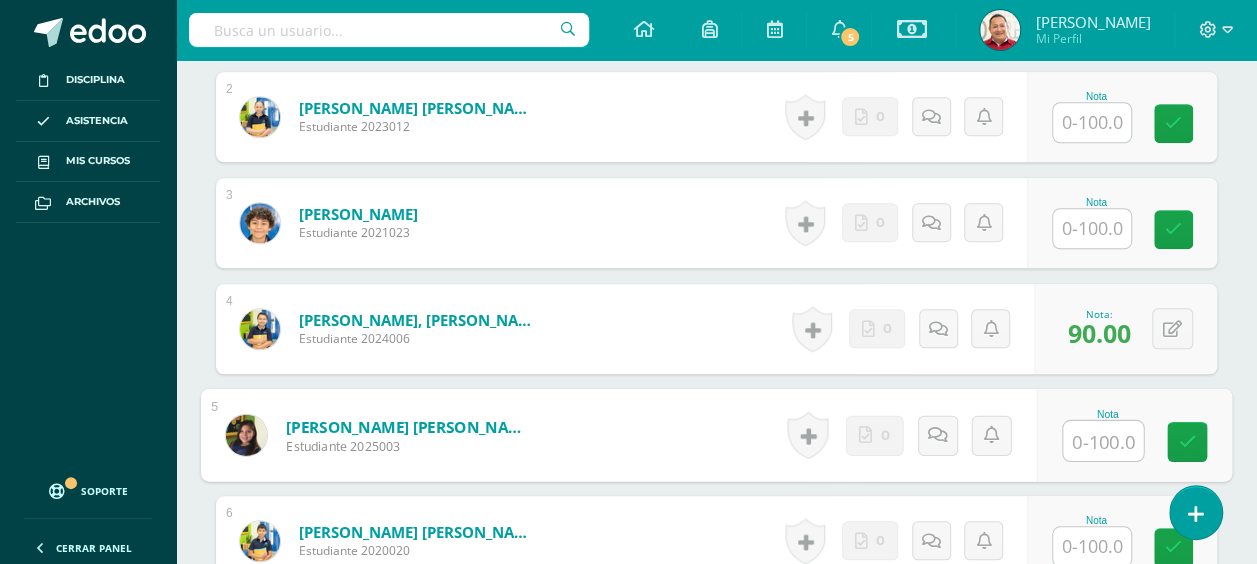 scroll, scrollTop: 648, scrollLeft: 0, axis: vertical 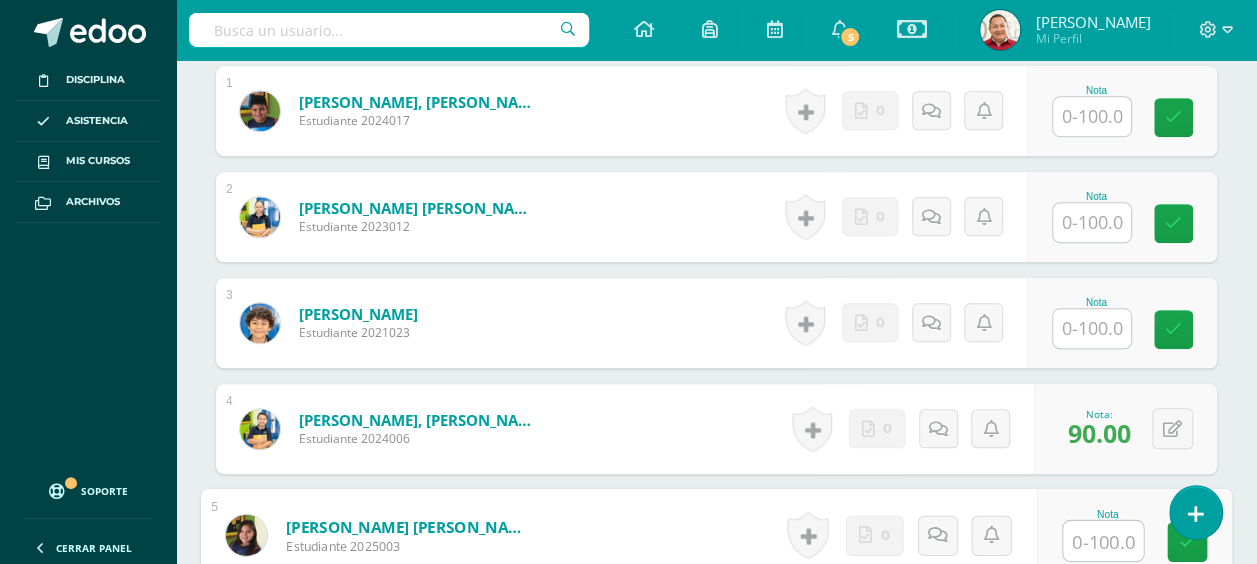 click at bounding box center [1092, 116] 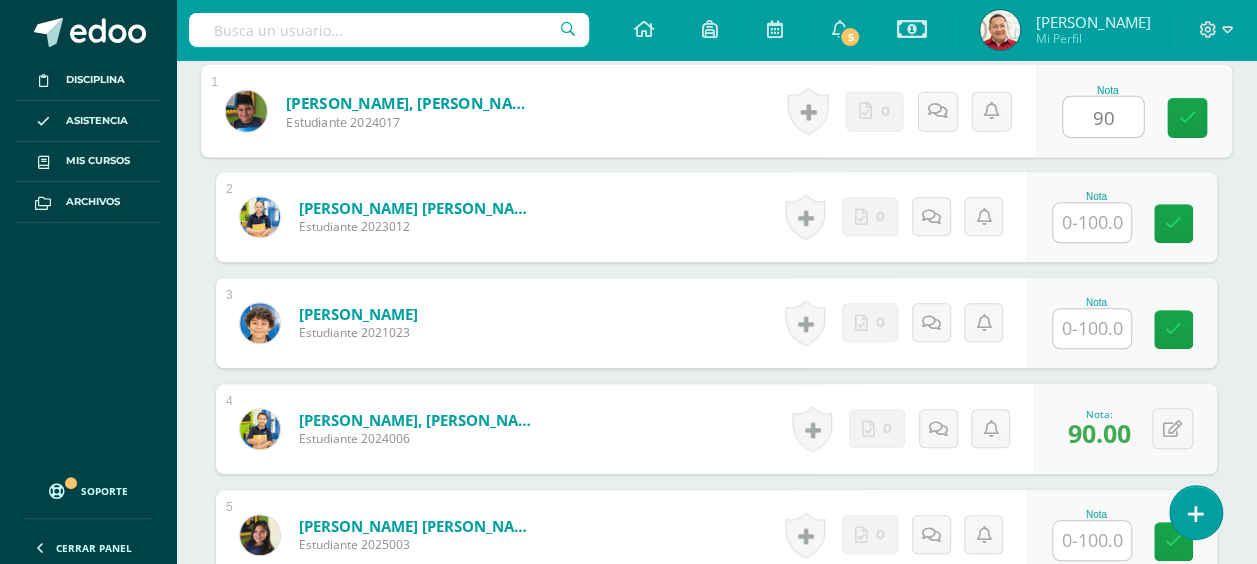 type on "90" 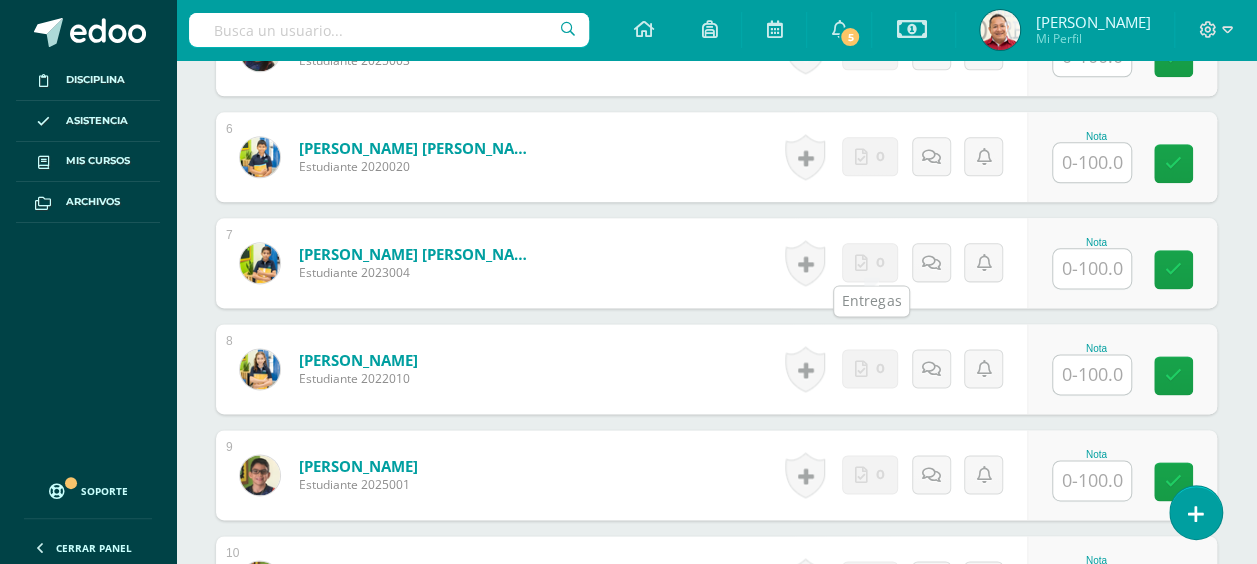 scroll, scrollTop: 1148, scrollLeft: 0, axis: vertical 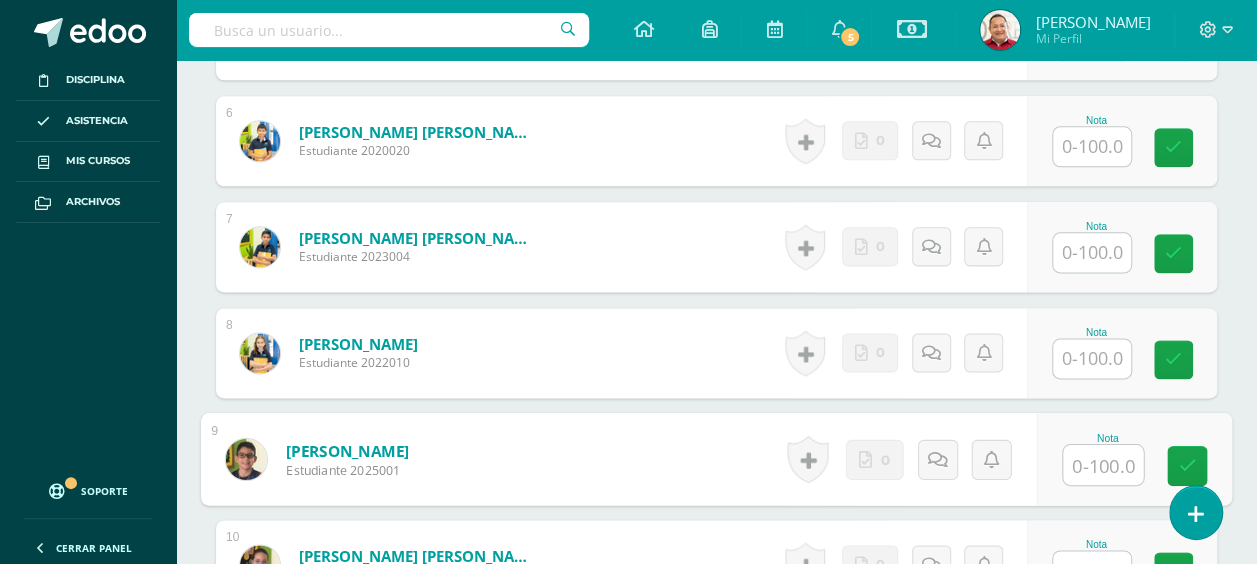 click at bounding box center [1103, 465] 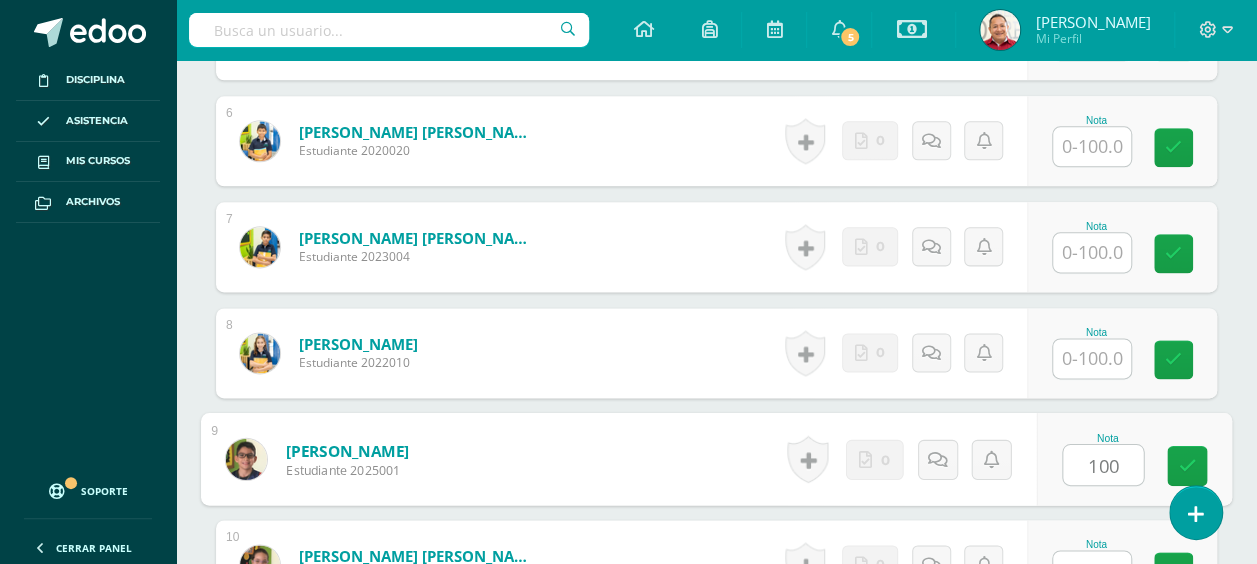 type on "100" 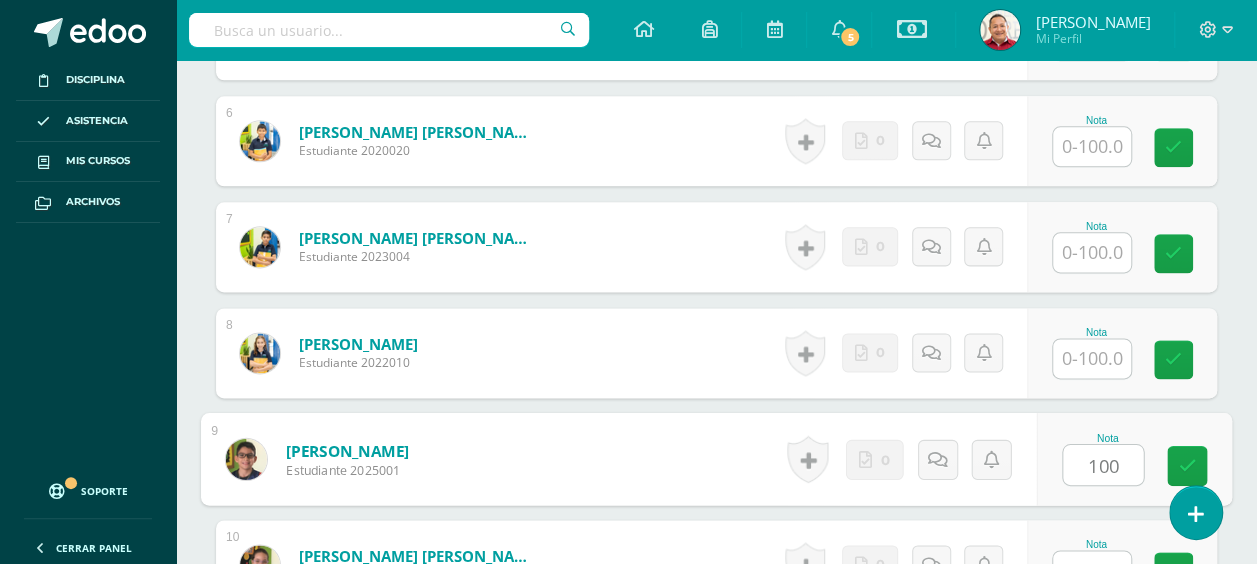 scroll, scrollTop: 1168, scrollLeft: 0, axis: vertical 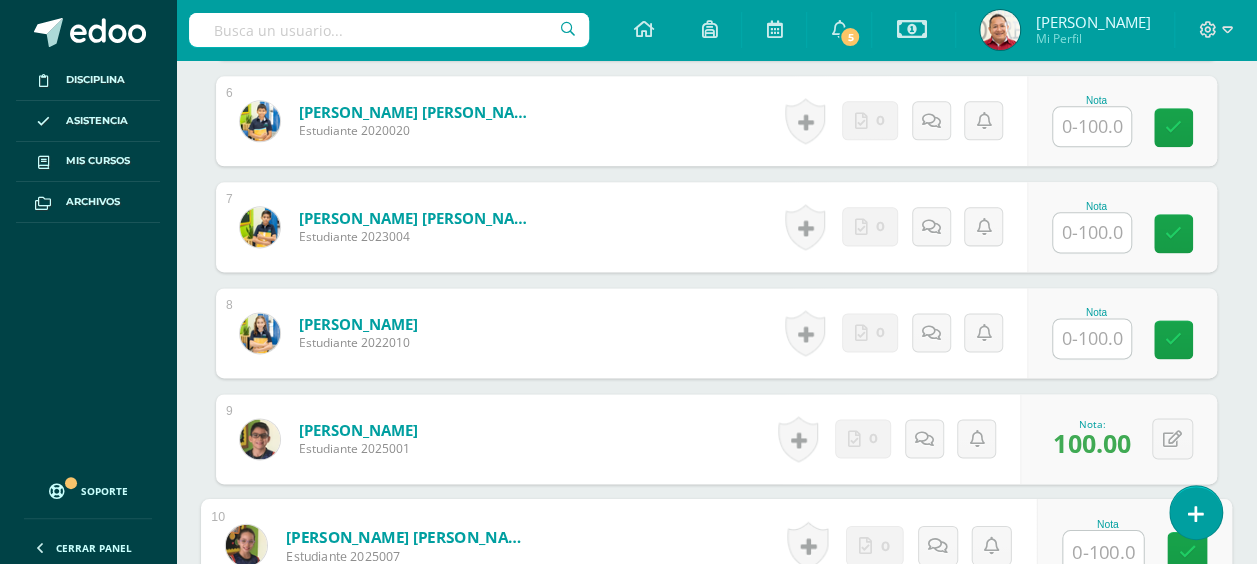 click at bounding box center (1092, 338) 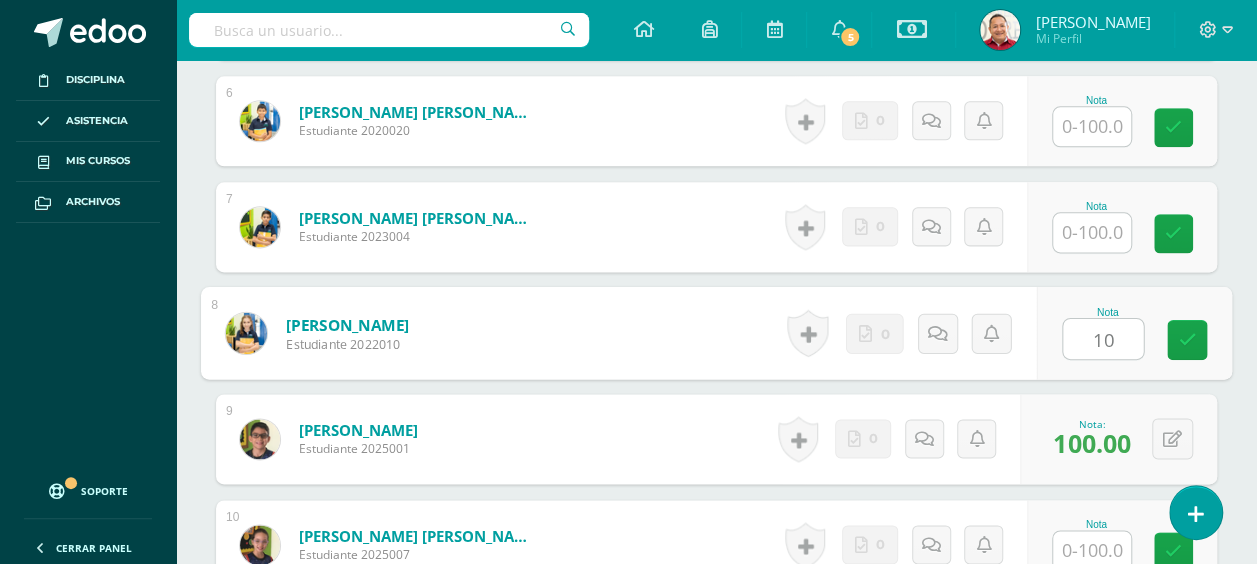 type on "100" 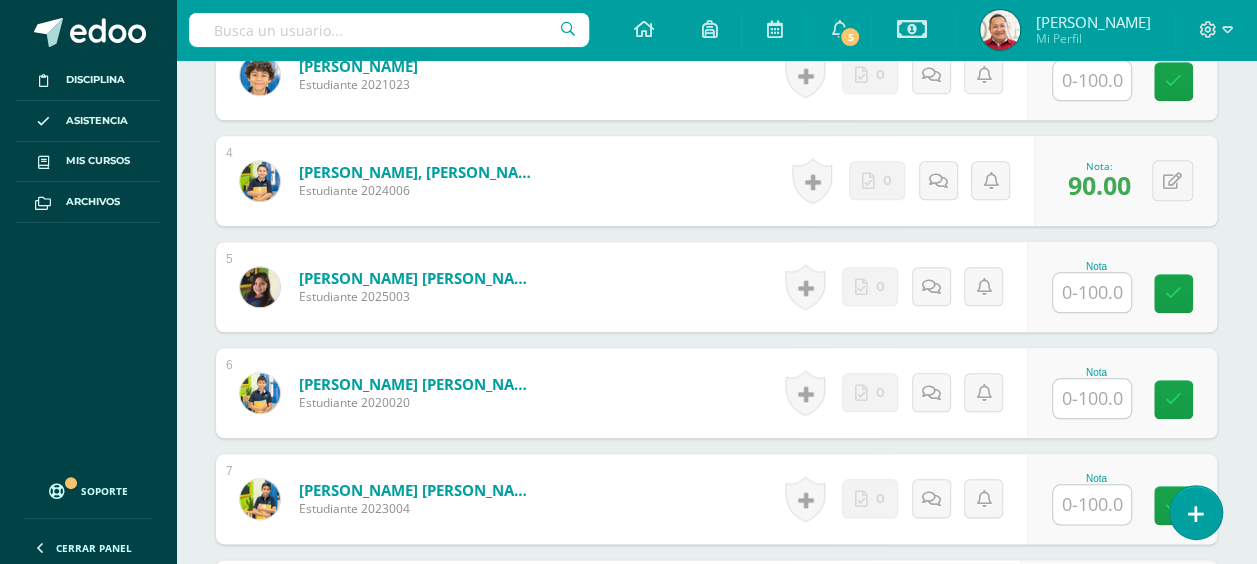 scroll, scrollTop: 868, scrollLeft: 0, axis: vertical 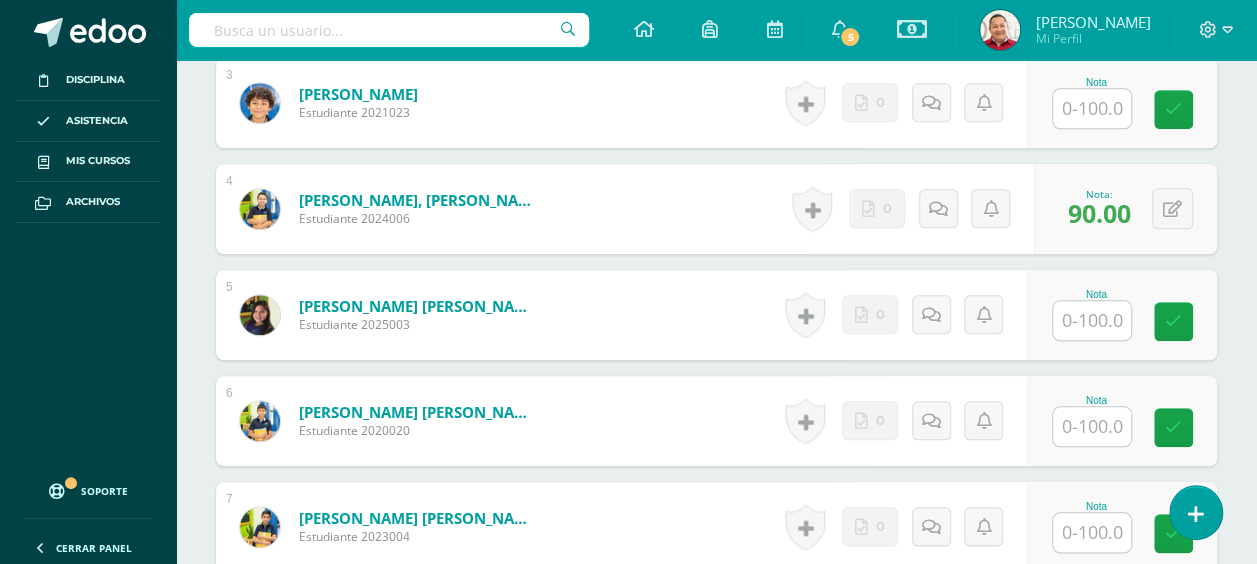 click at bounding box center [1092, 108] 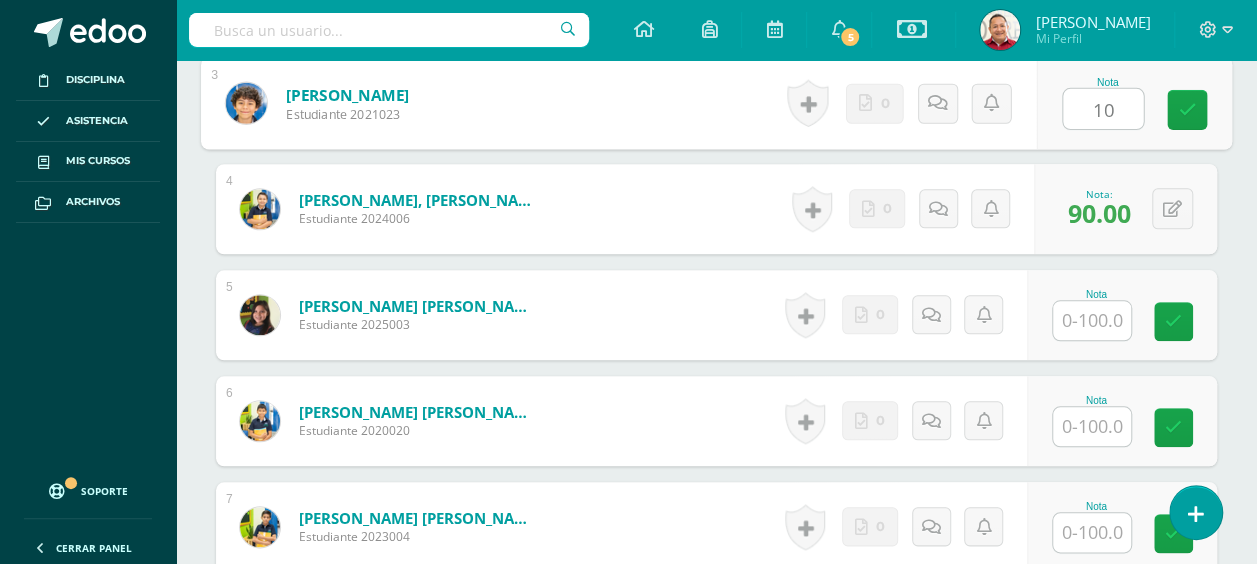 type on "100" 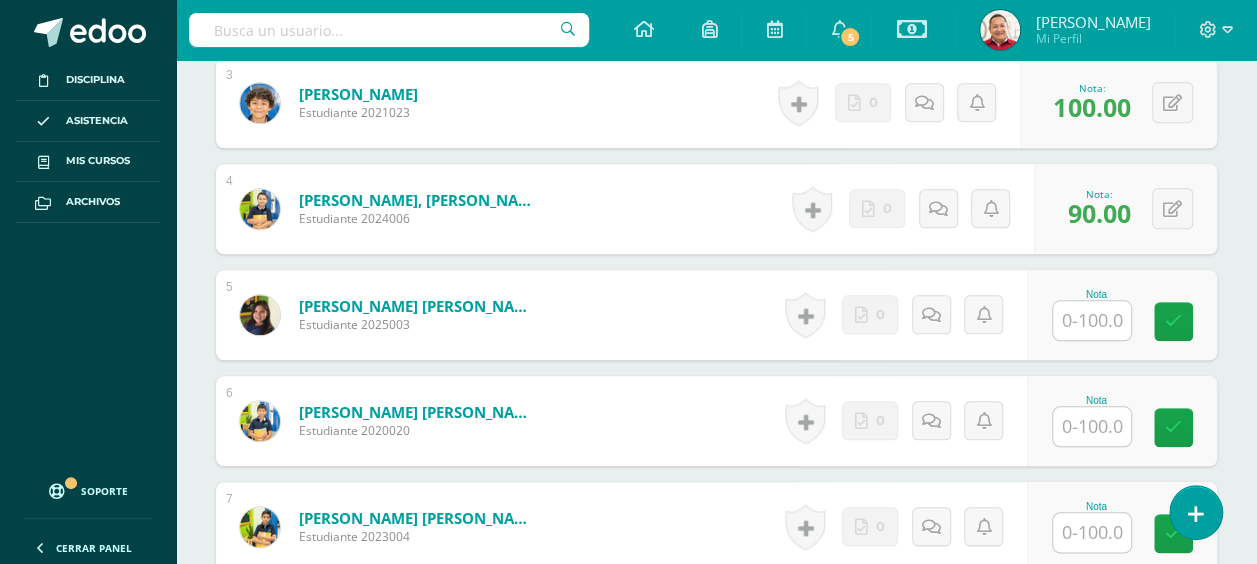 click at bounding box center (1092, 320) 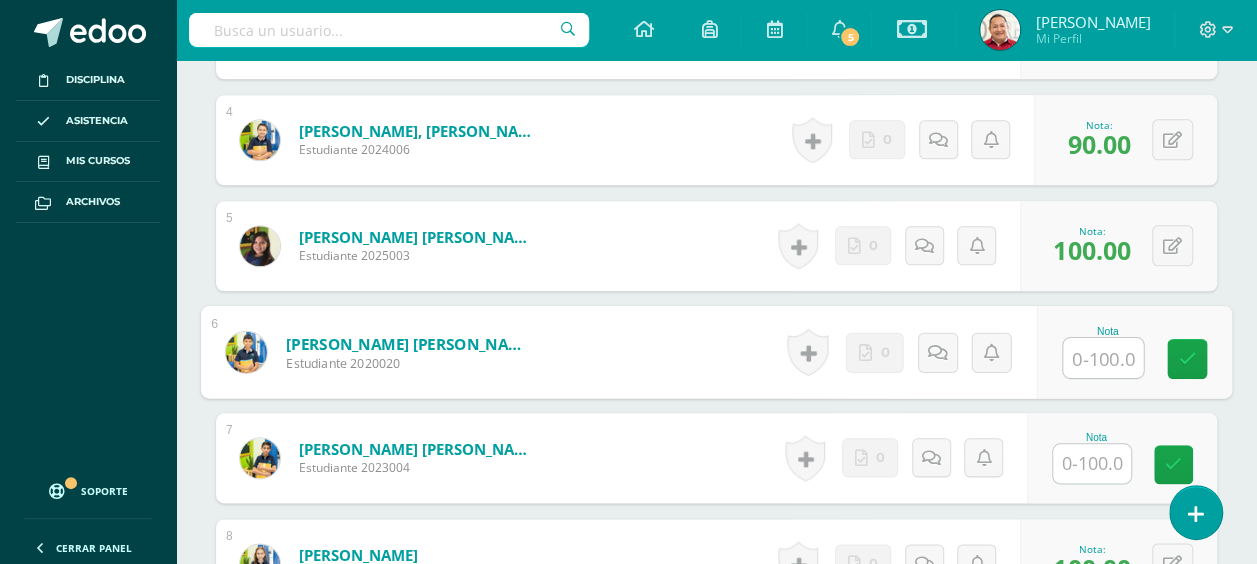 scroll, scrollTop: 968, scrollLeft: 0, axis: vertical 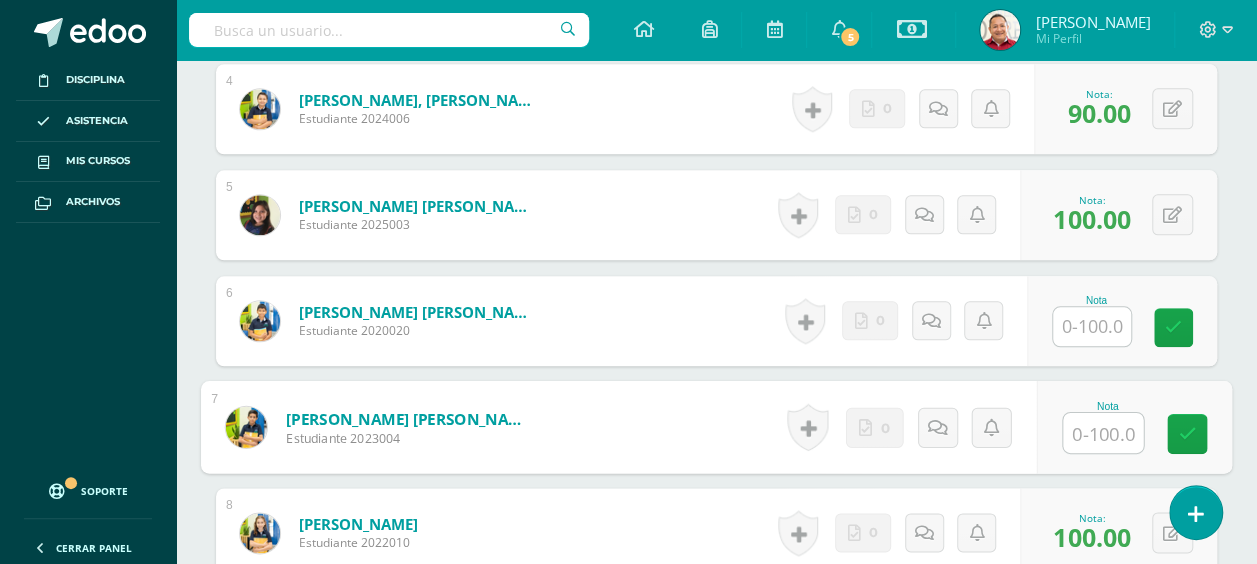click at bounding box center [1103, 433] 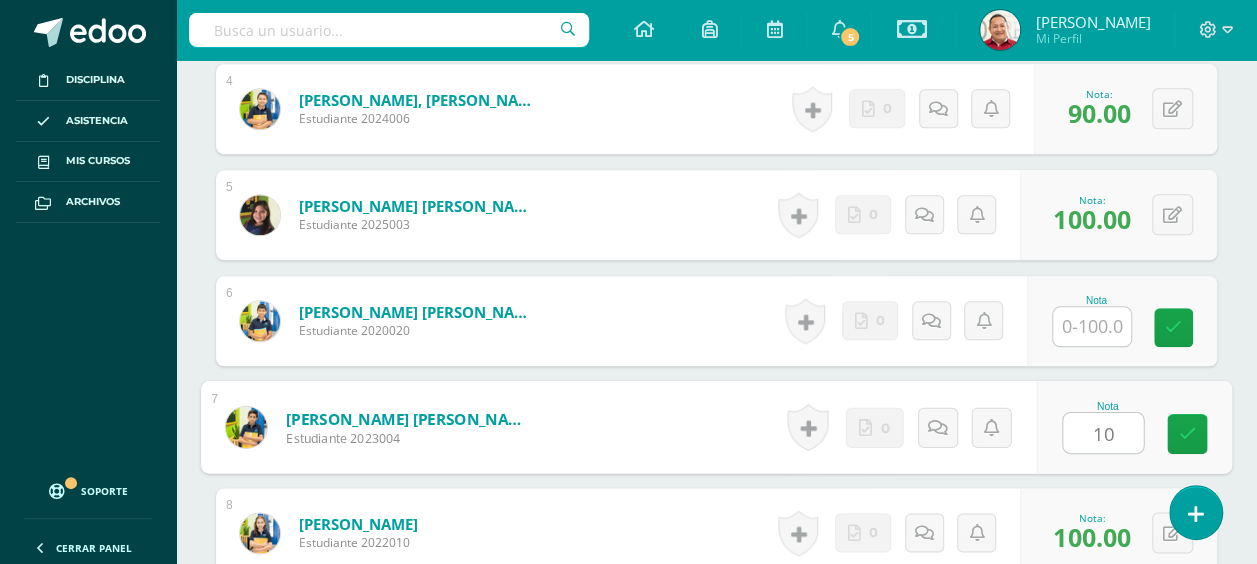 type on "100" 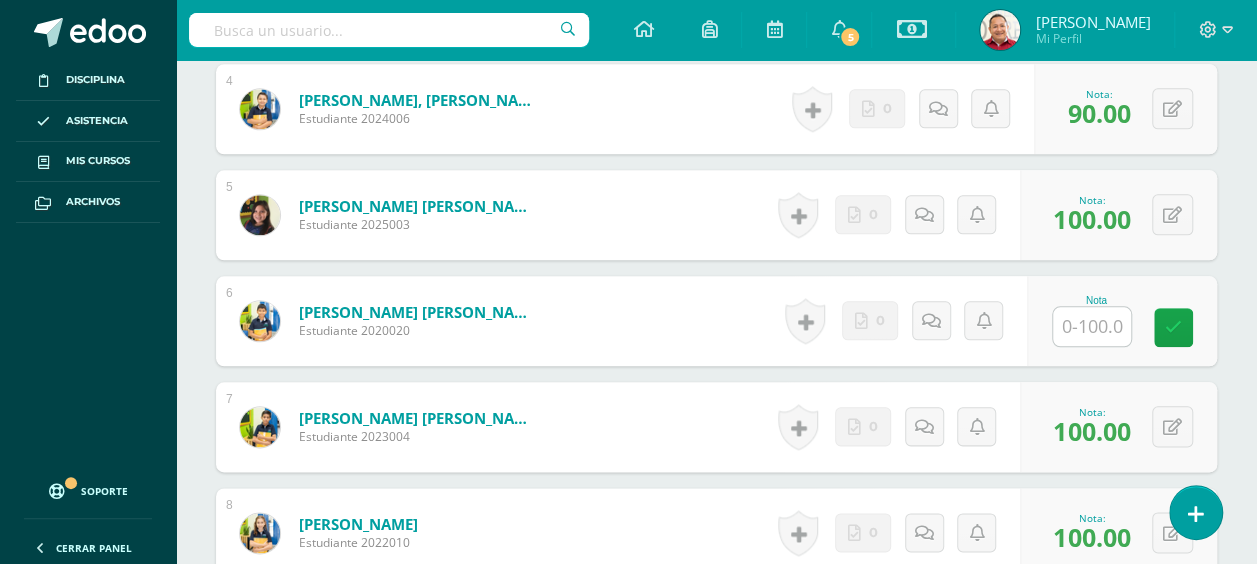 click at bounding box center (1092, 326) 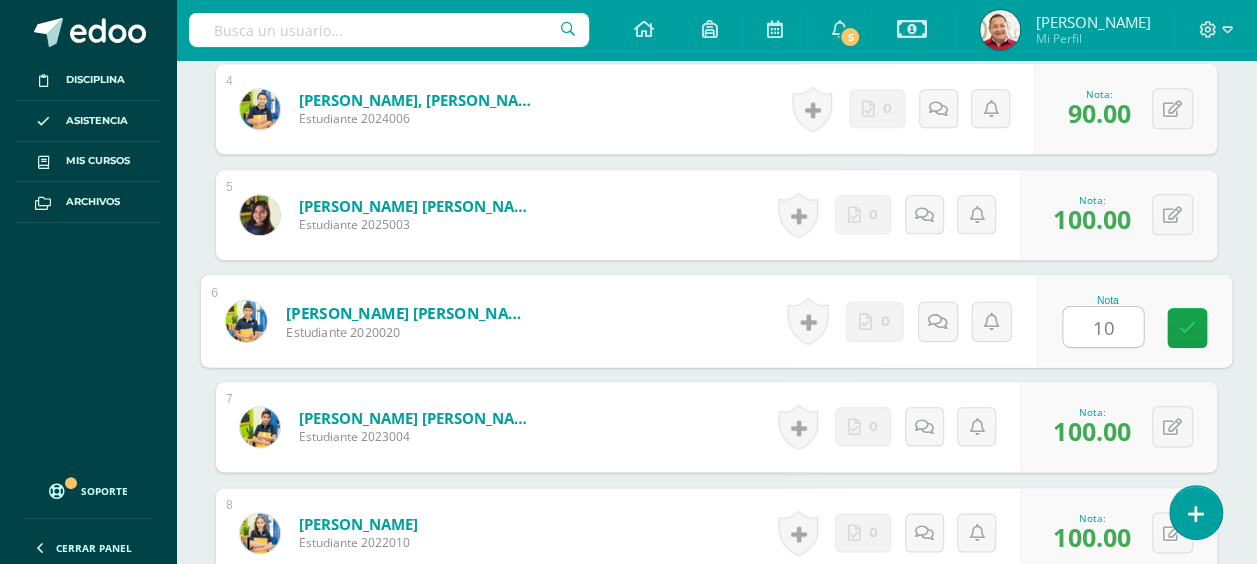 type on "100" 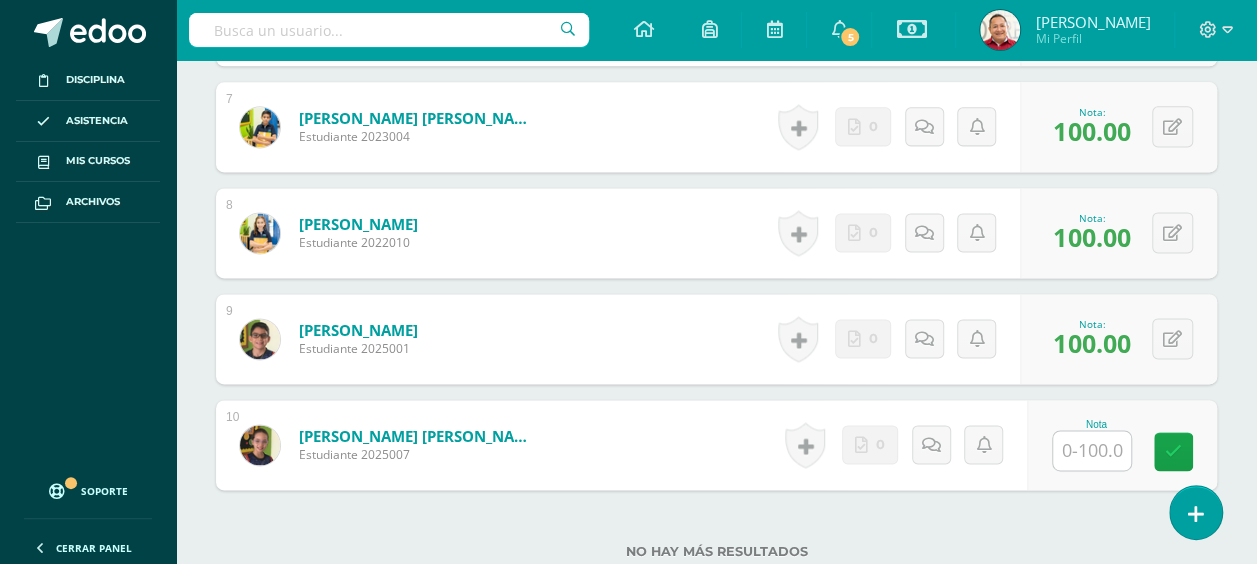 scroll, scrollTop: 1368, scrollLeft: 0, axis: vertical 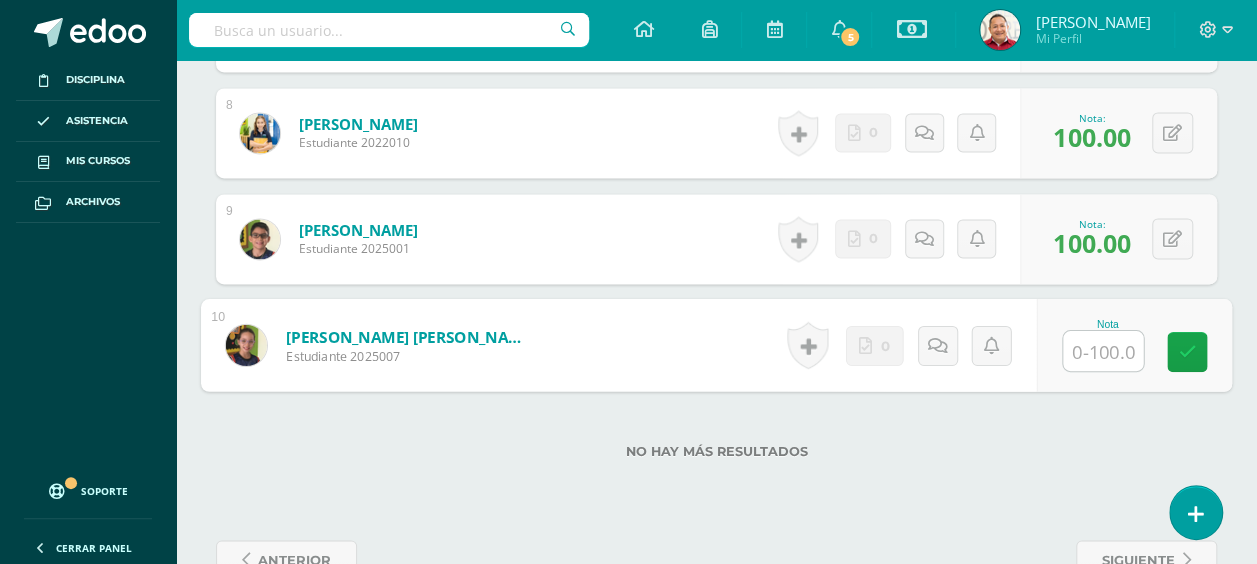 click at bounding box center [1103, 351] 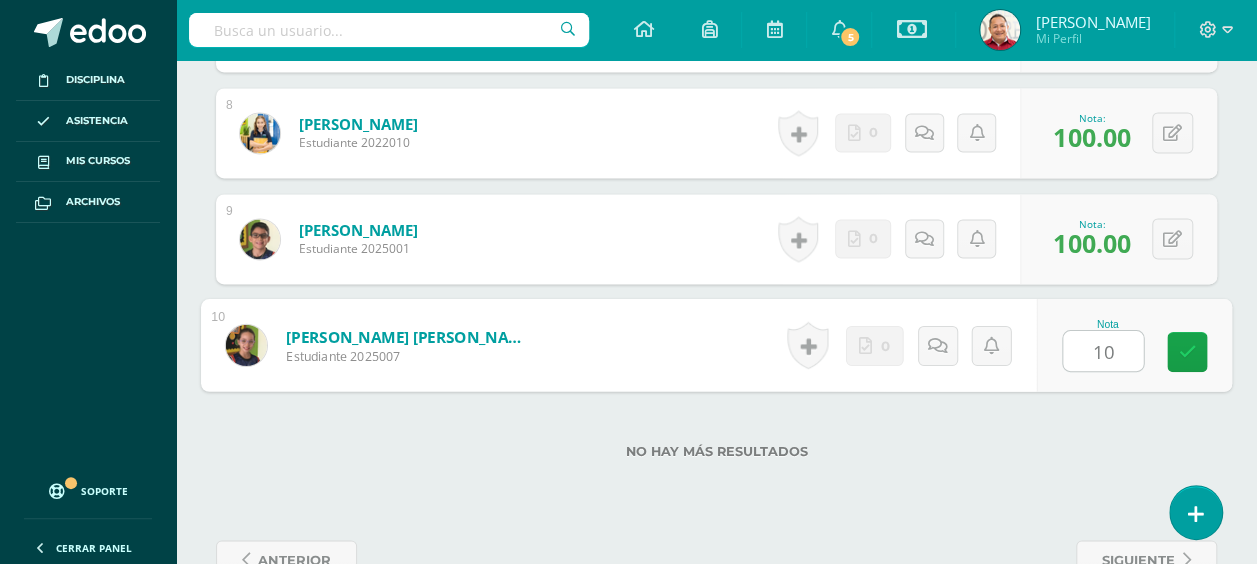 type on "100" 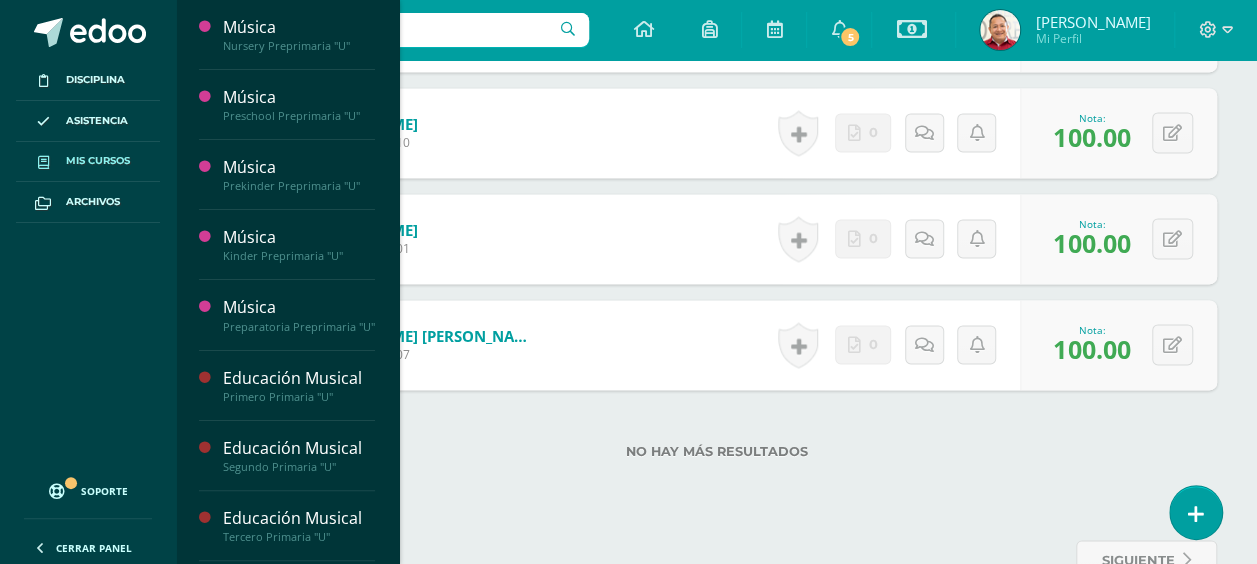 click on "Mis cursos" at bounding box center [98, 161] 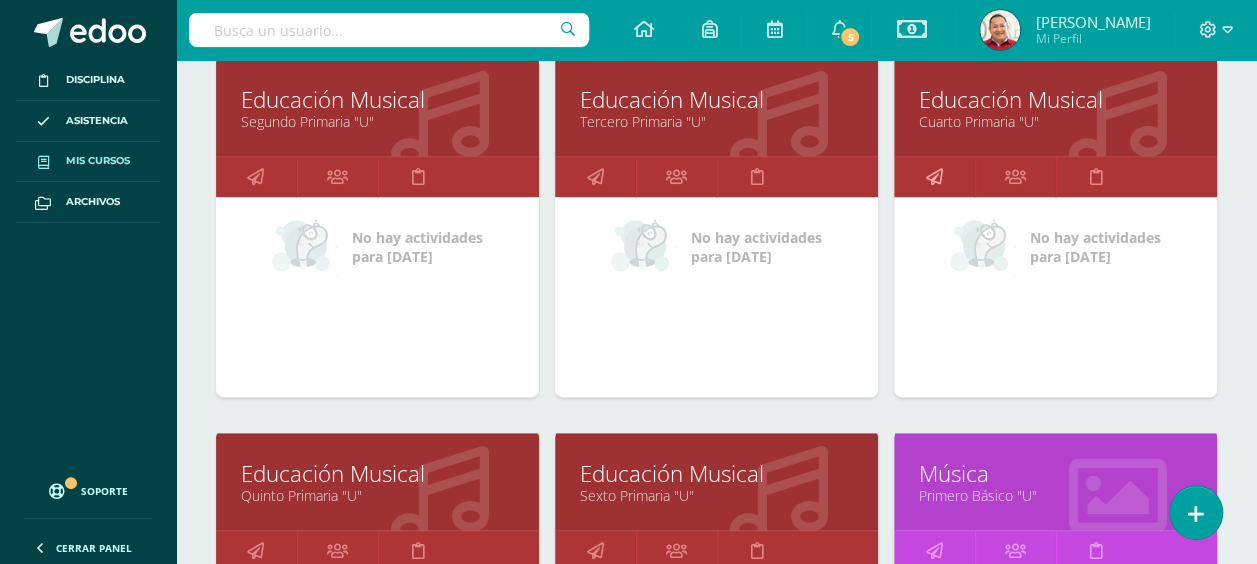 scroll, scrollTop: 1100, scrollLeft: 0, axis: vertical 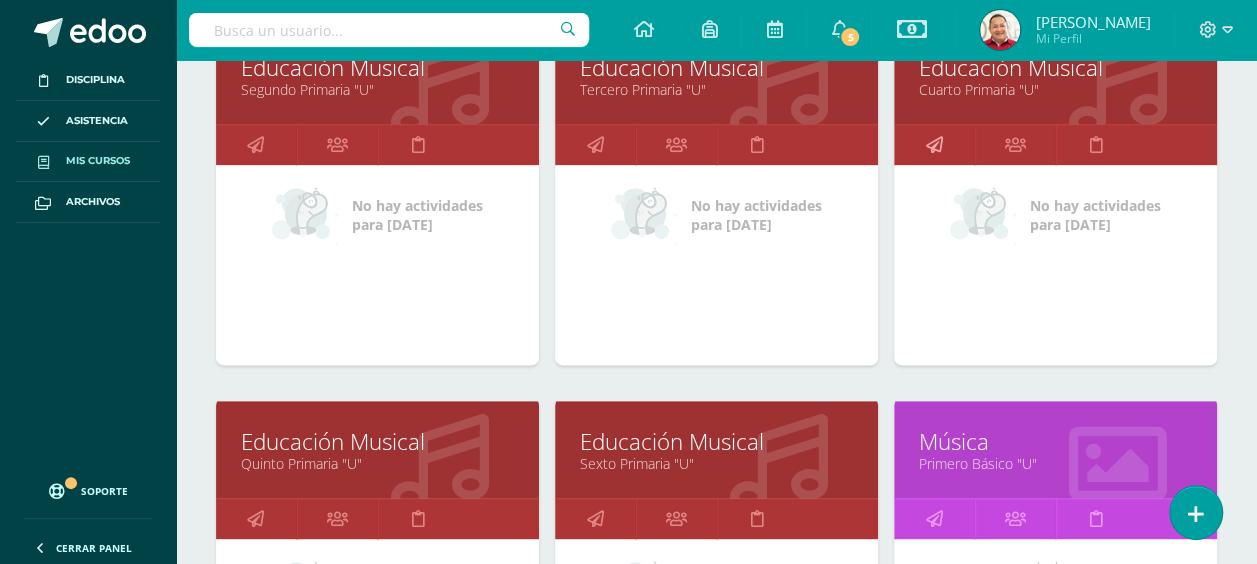 click at bounding box center (933, 144) 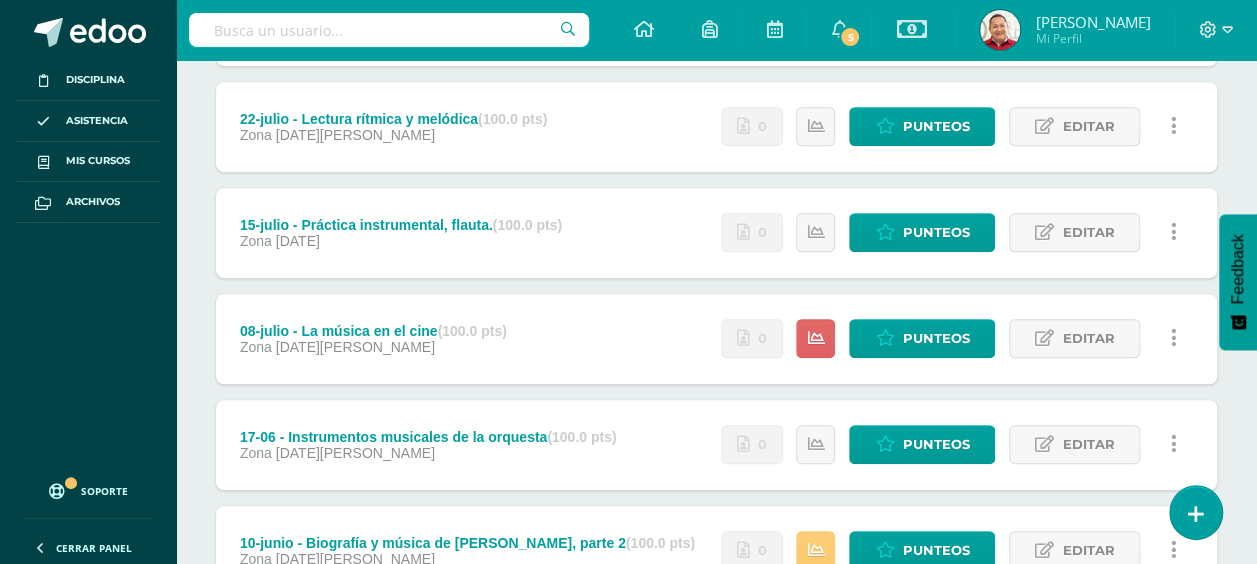 scroll, scrollTop: 600, scrollLeft: 0, axis: vertical 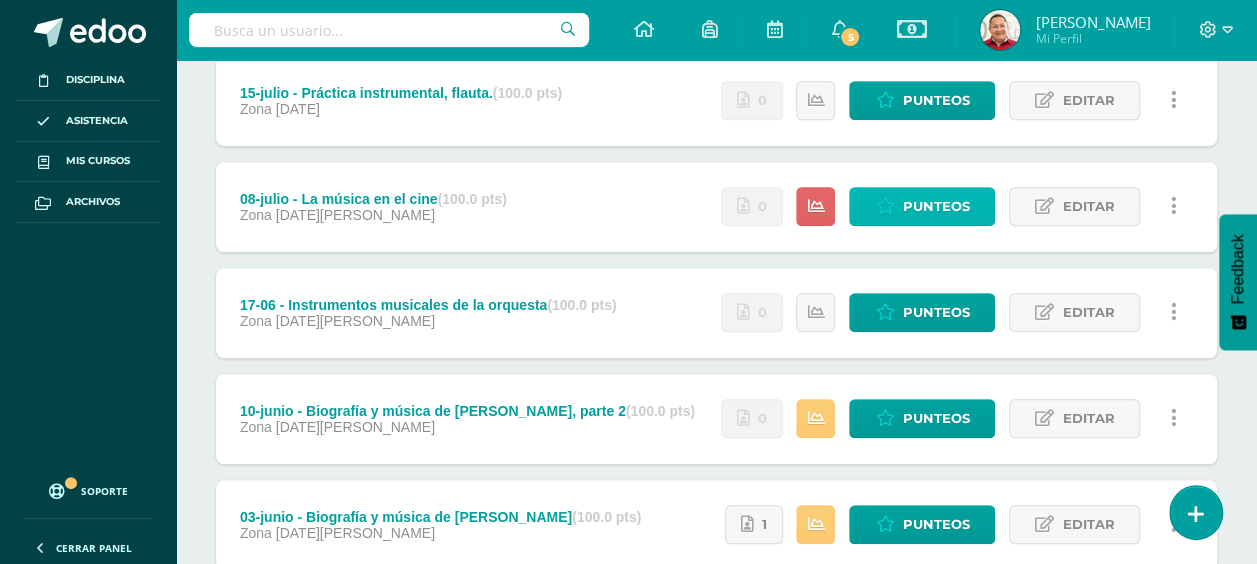click on "Punteos" at bounding box center [935, 206] 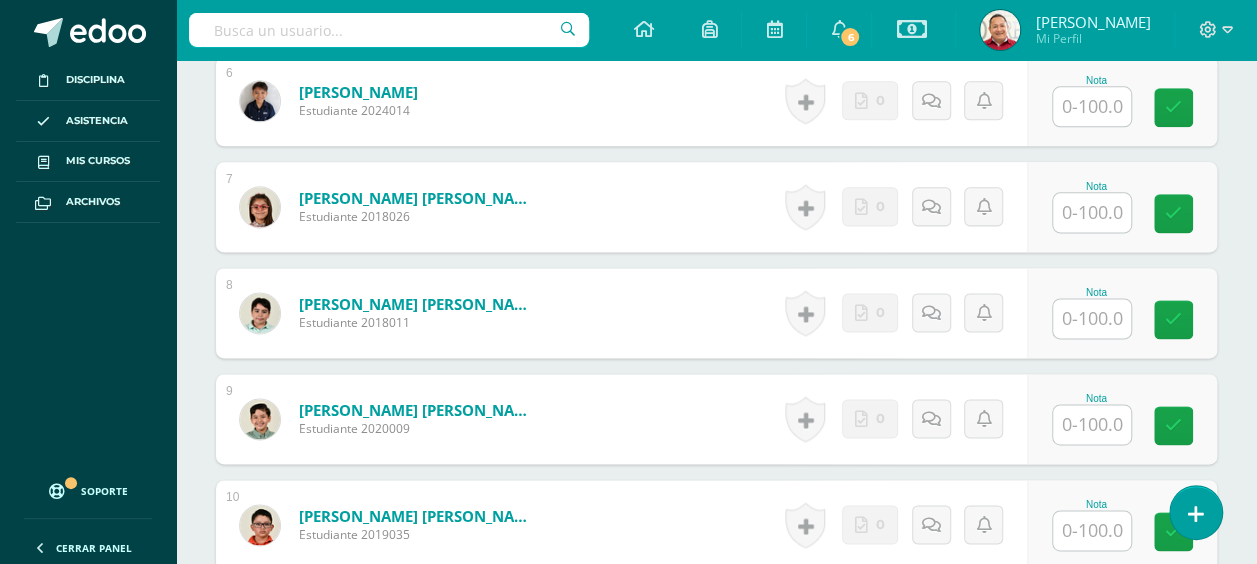 scroll, scrollTop: 1189, scrollLeft: 0, axis: vertical 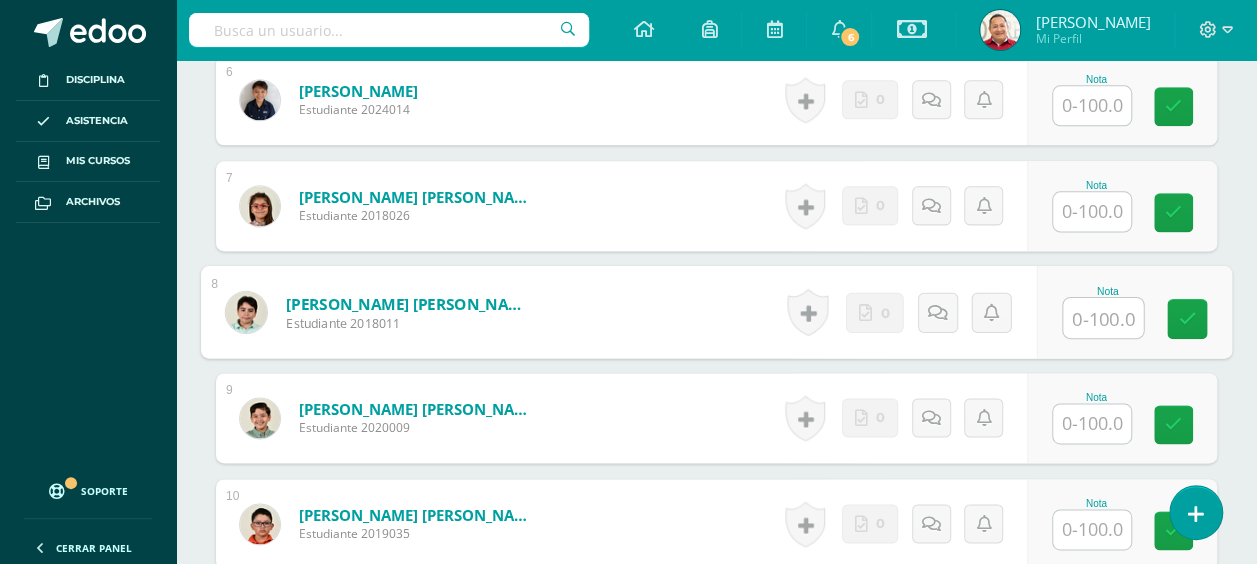 click at bounding box center [1103, 318] 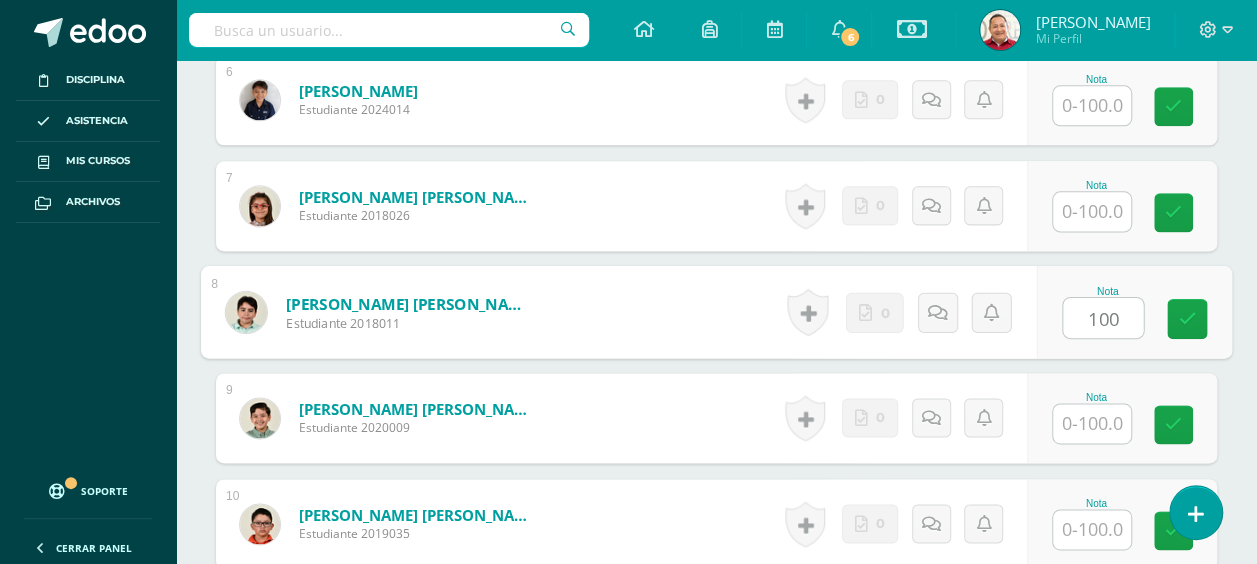 type on "100" 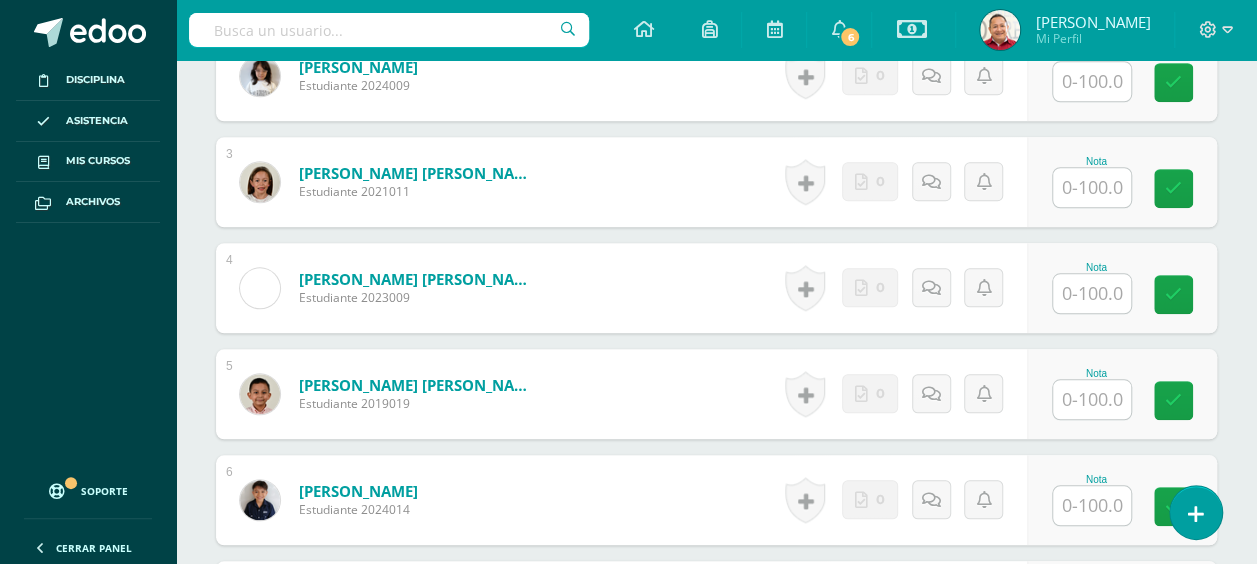 scroll, scrollTop: 689, scrollLeft: 0, axis: vertical 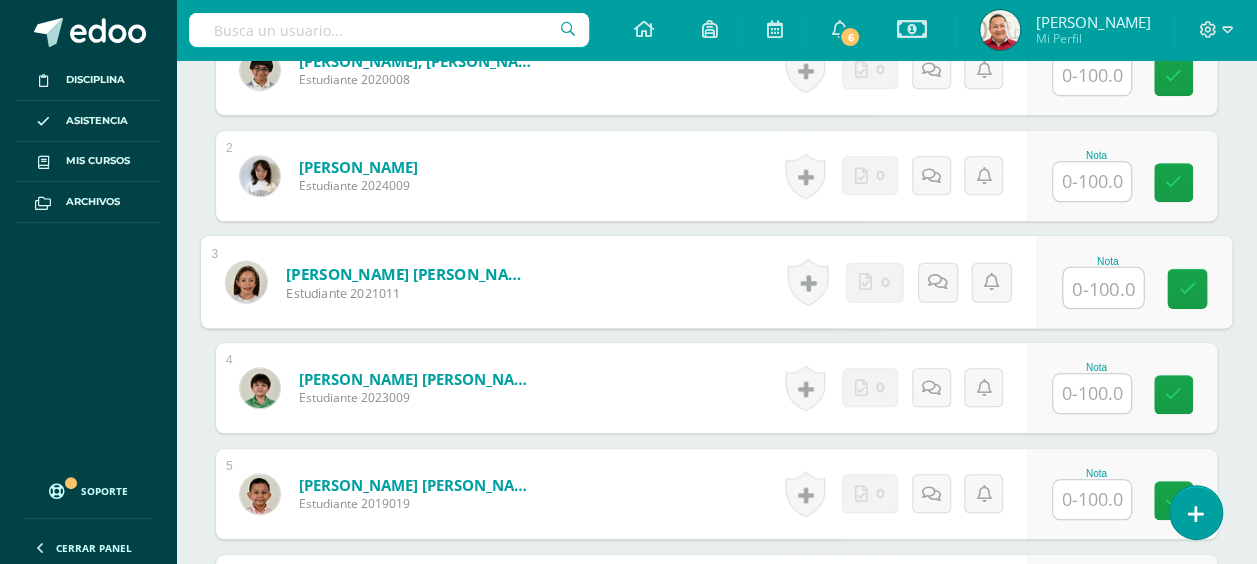 click at bounding box center (1103, 288) 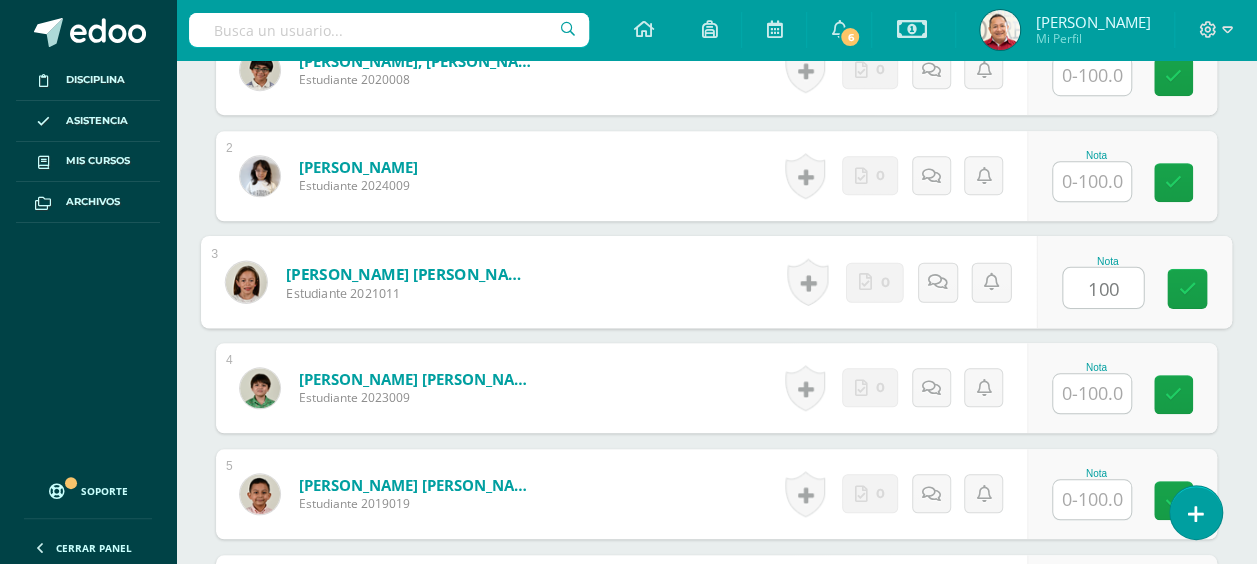 type on "100" 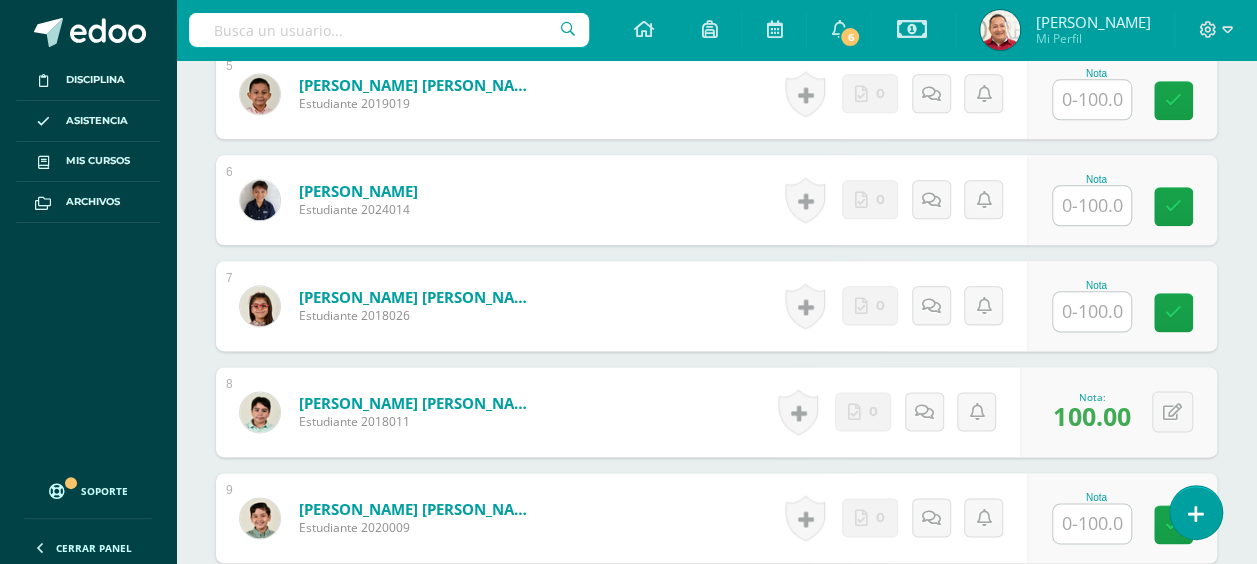 scroll, scrollTop: 1189, scrollLeft: 0, axis: vertical 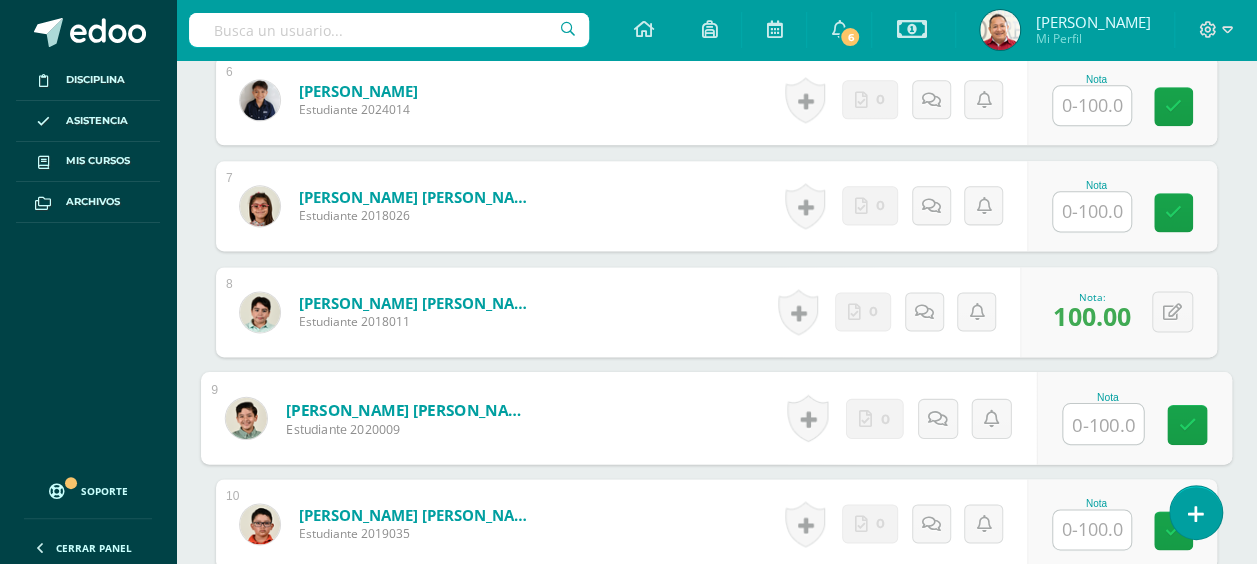 click at bounding box center [1103, 424] 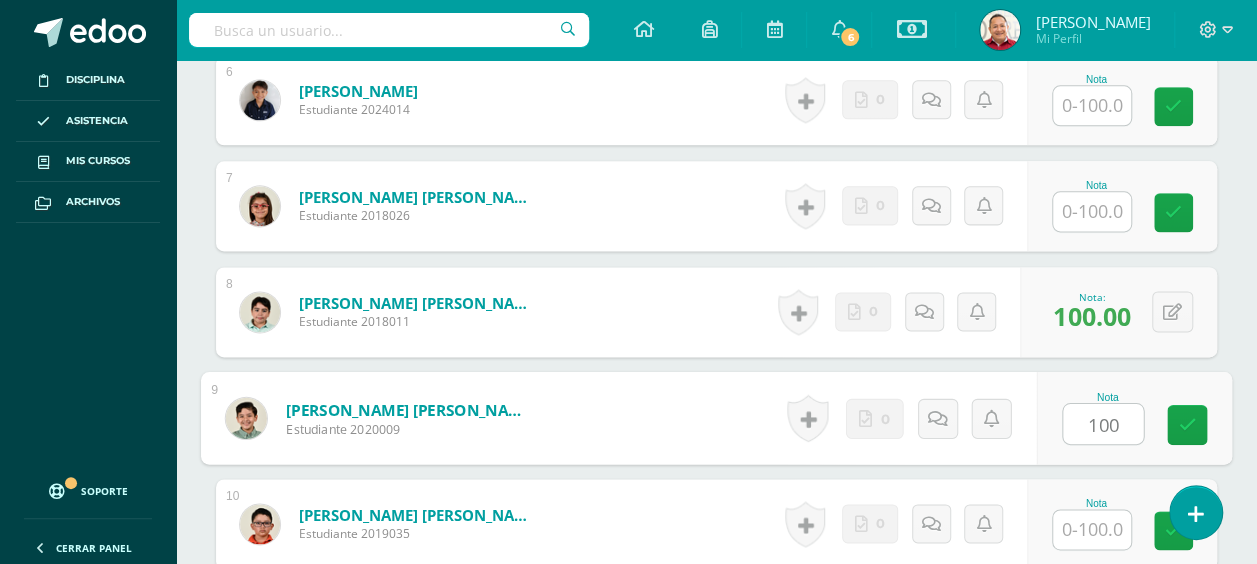 type on "100" 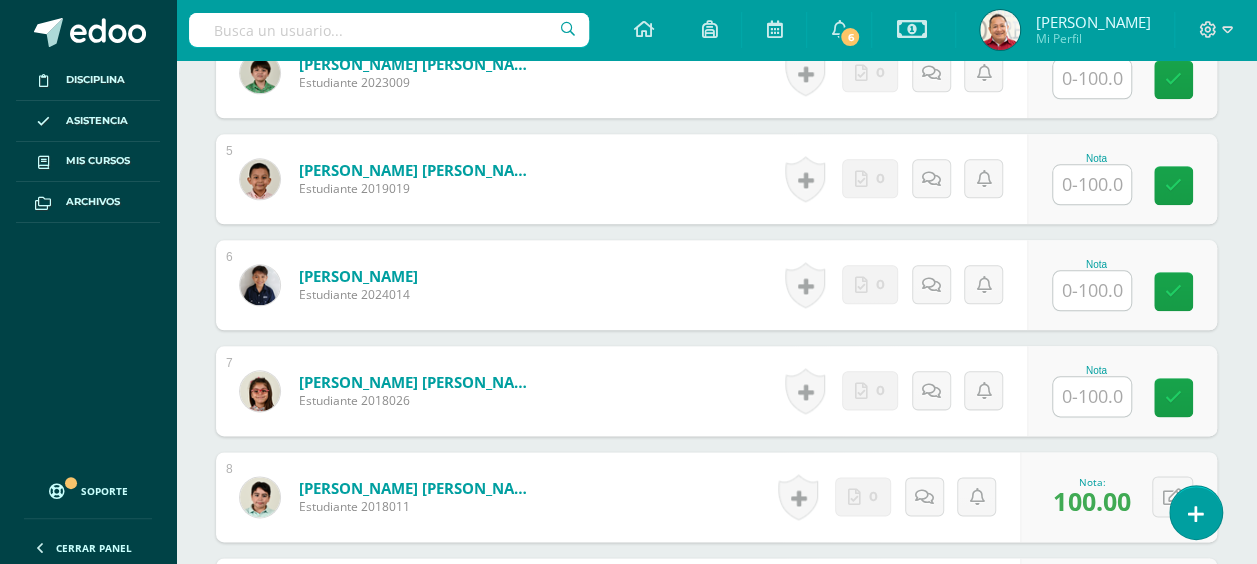 scroll, scrollTop: 989, scrollLeft: 0, axis: vertical 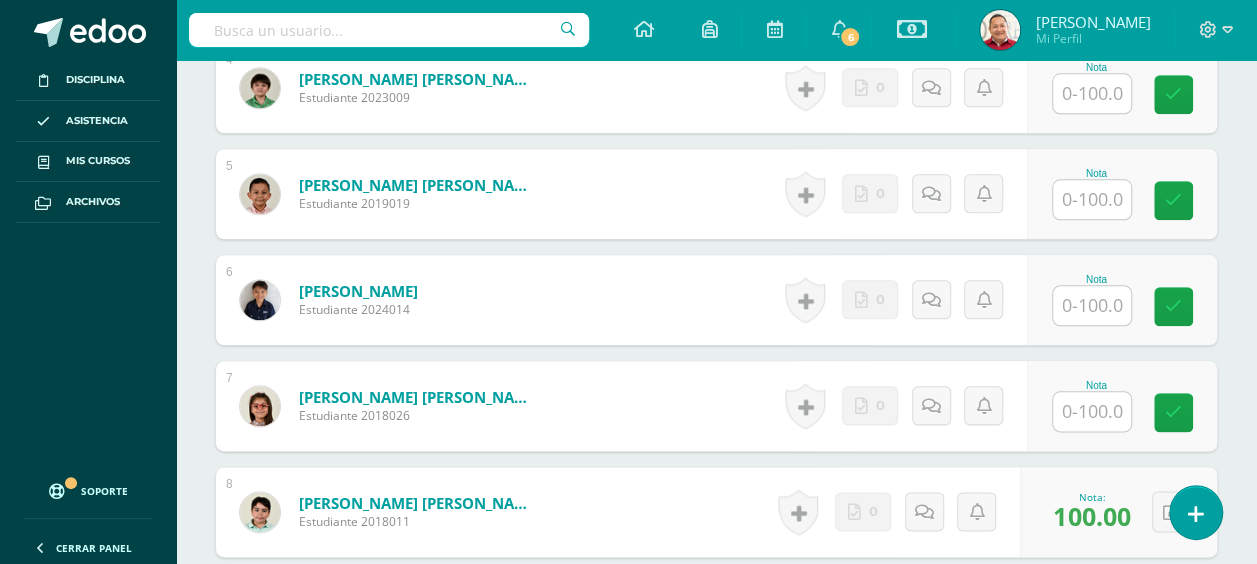 click at bounding box center (1092, 199) 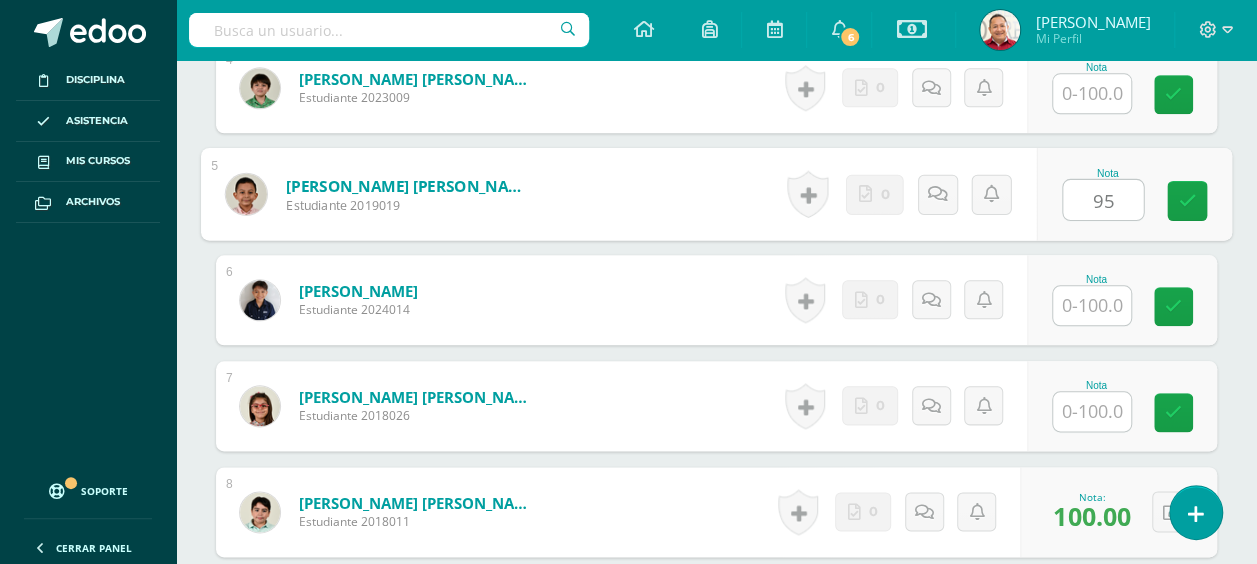 type on "95" 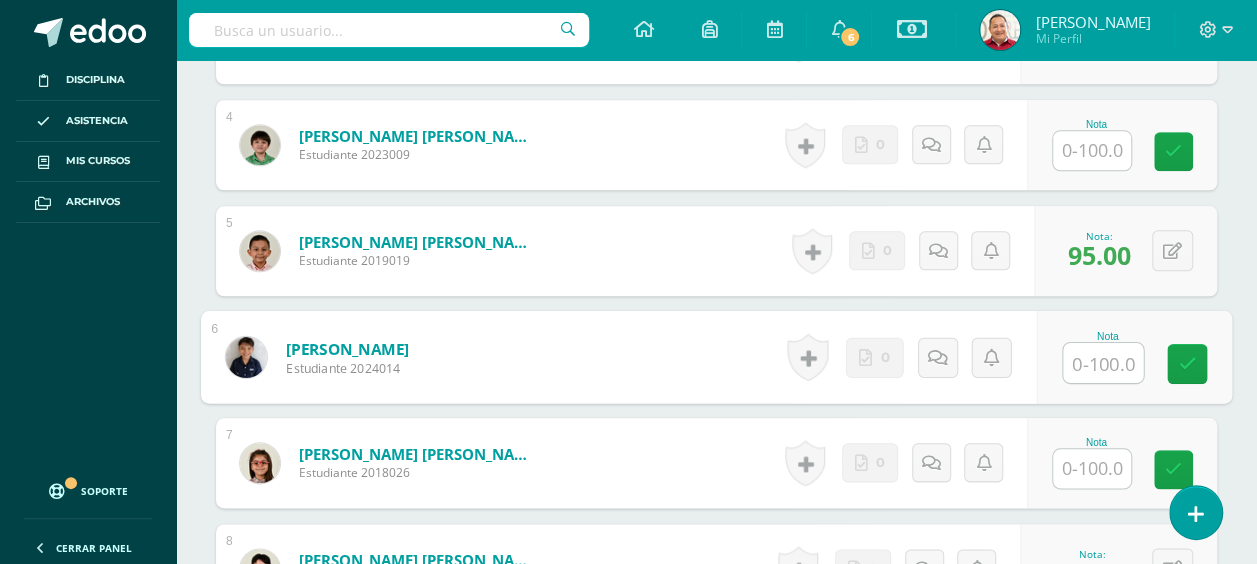scroll, scrollTop: 889, scrollLeft: 0, axis: vertical 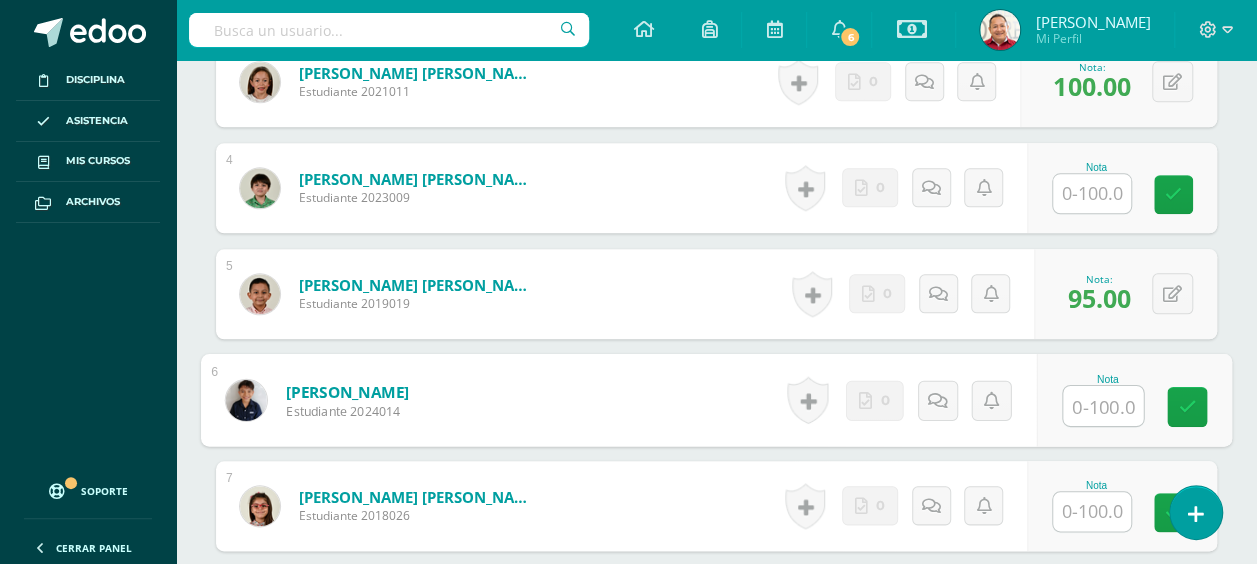 click at bounding box center (1092, 193) 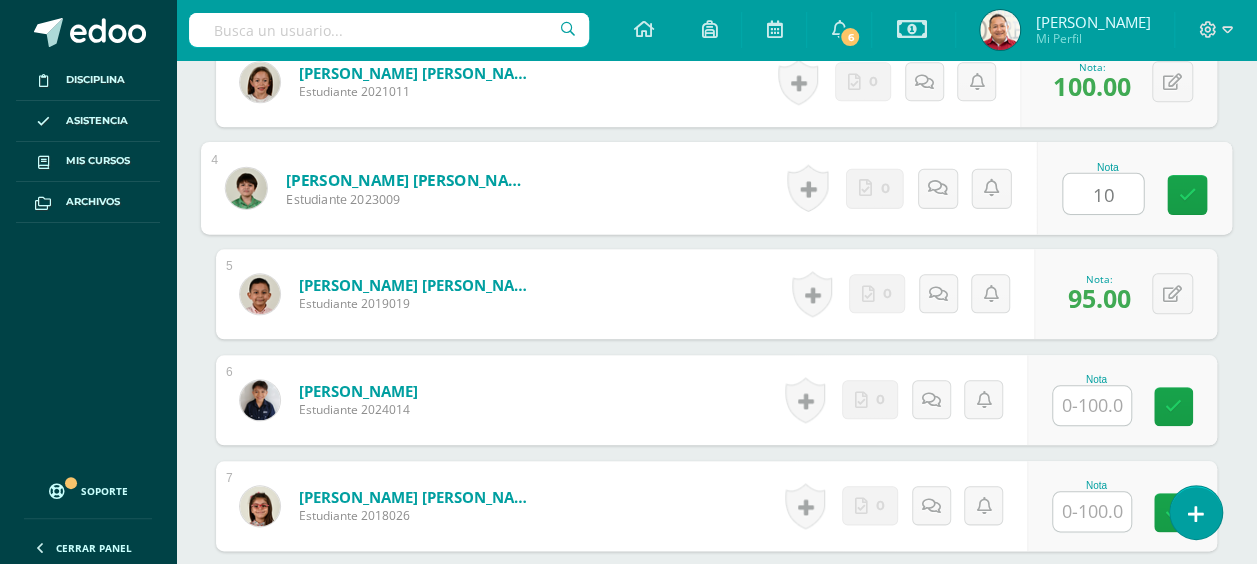 type on "100" 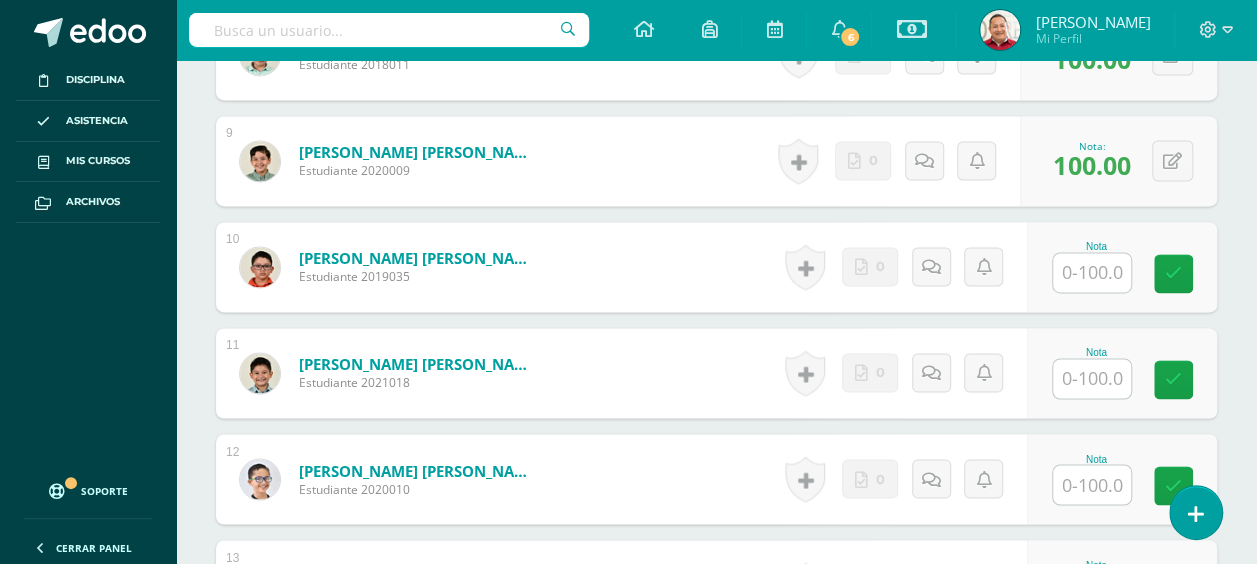 scroll, scrollTop: 1489, scrollLeft: 0, axis: vertical 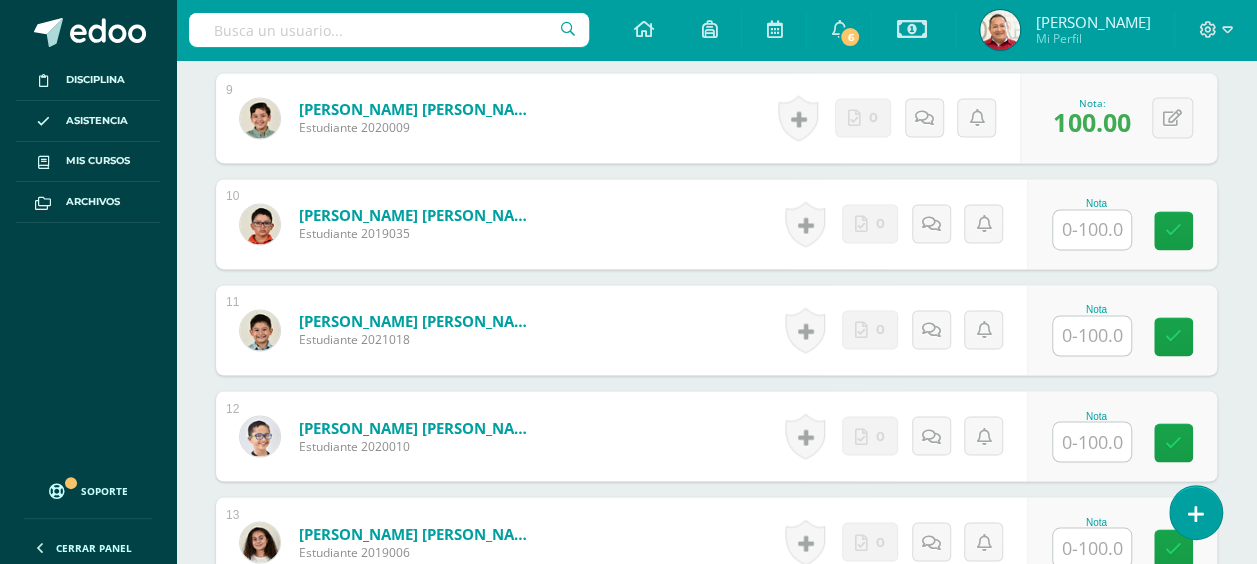 click at bounding box center (1092, 441) 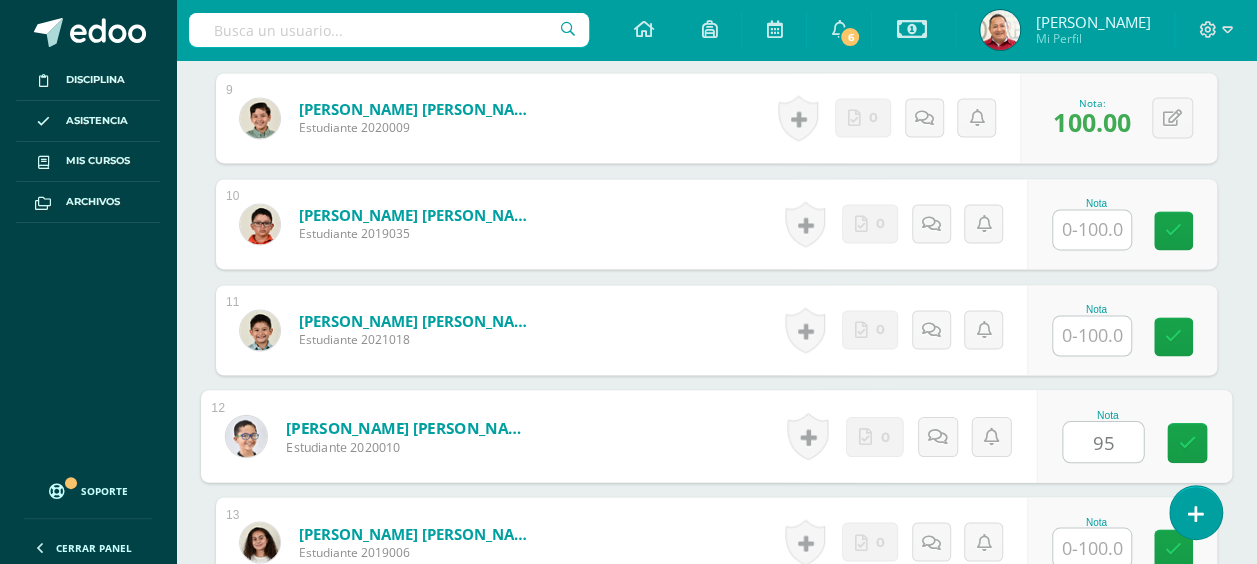 type on "95" 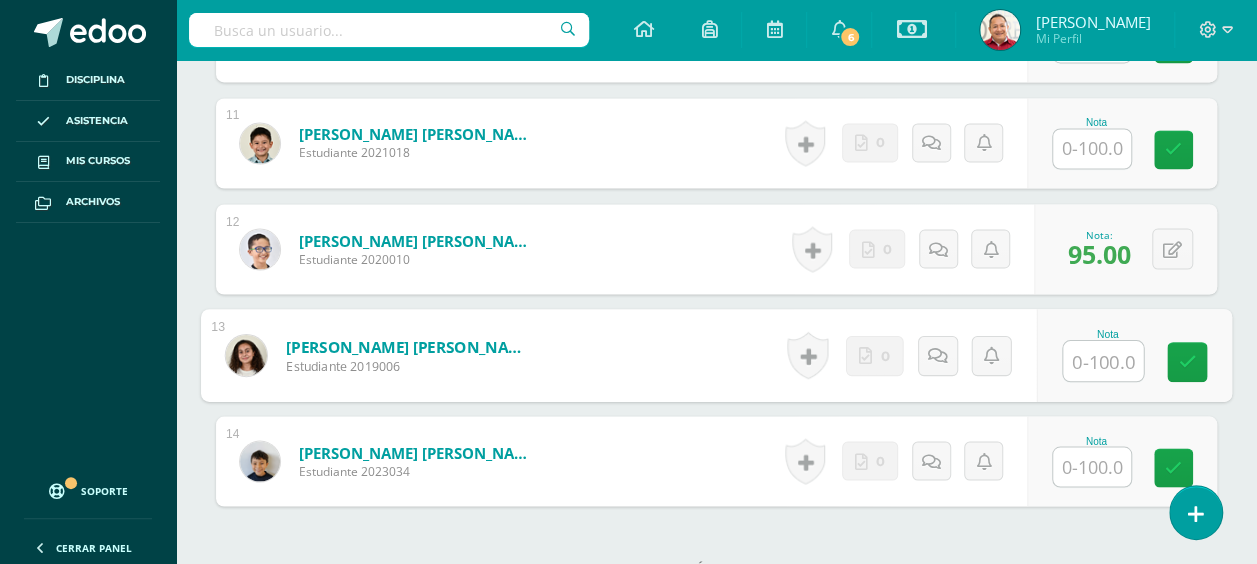 scroll, scrollTop: 1689, scrollLeft: 0, axis: vertical 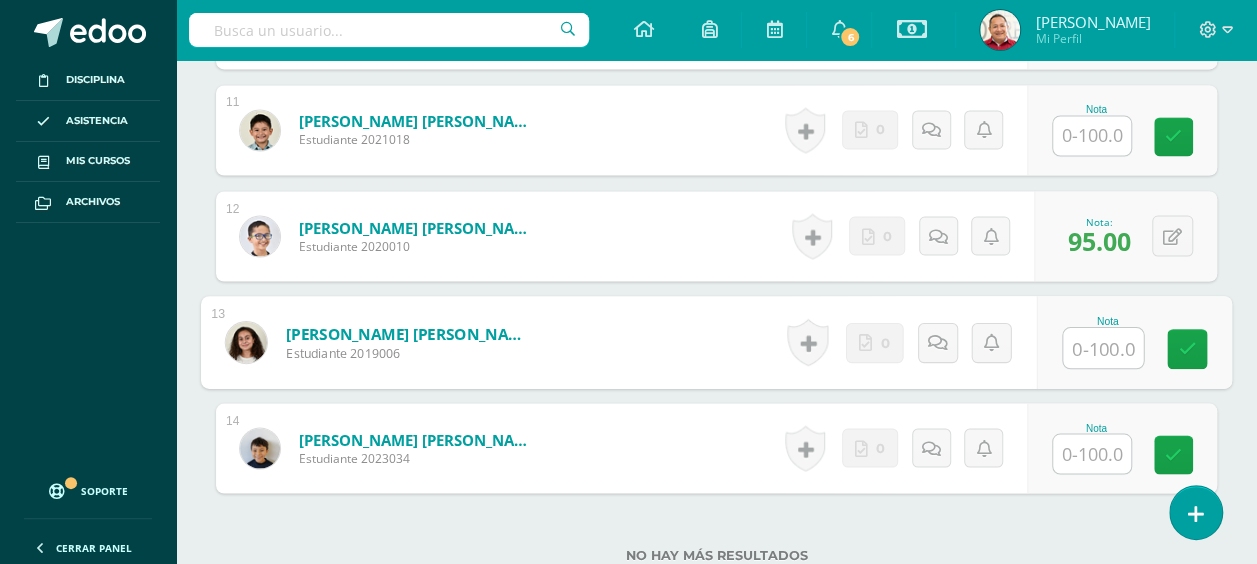 click at bounding box center [1103, 348] 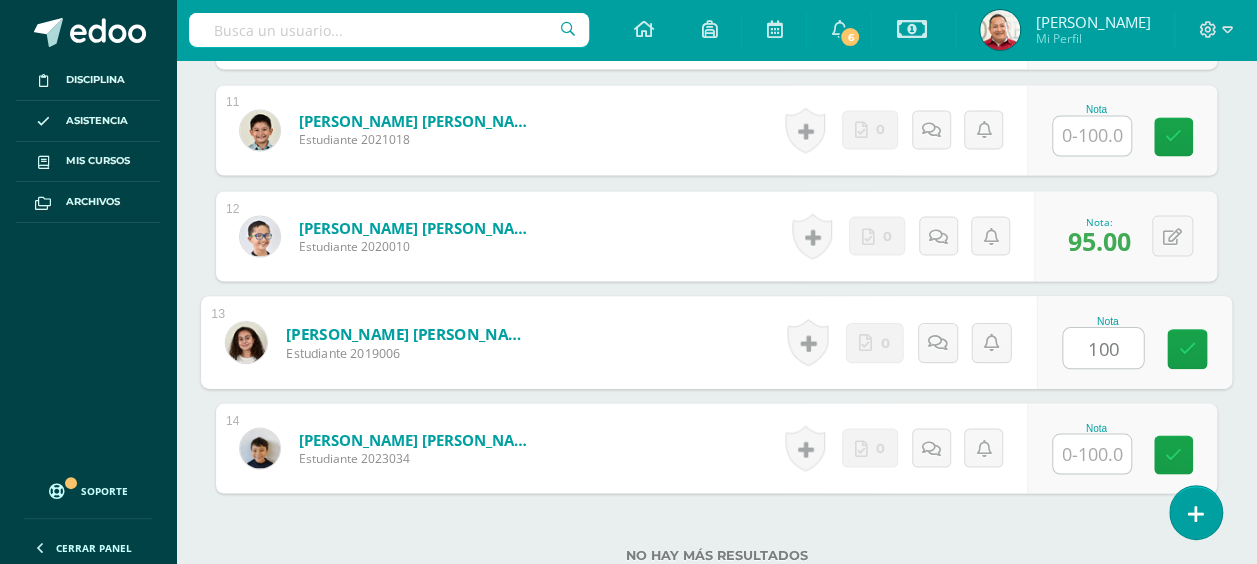 type on "100" 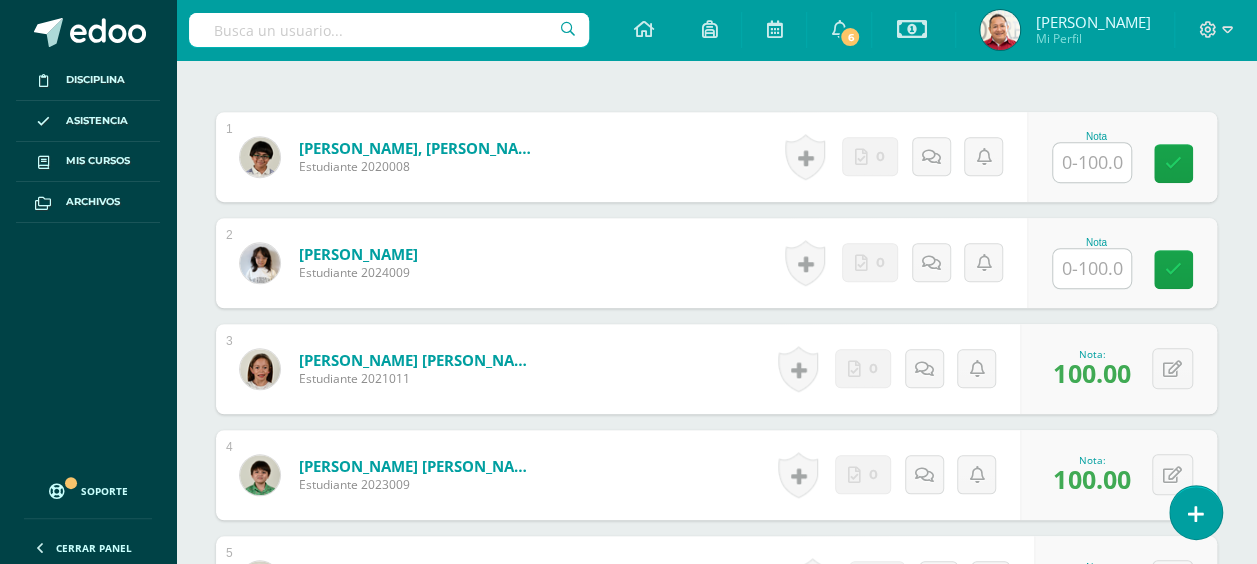 scroll, scrollTop: 589, scrollLeft: 0, axis: vertical 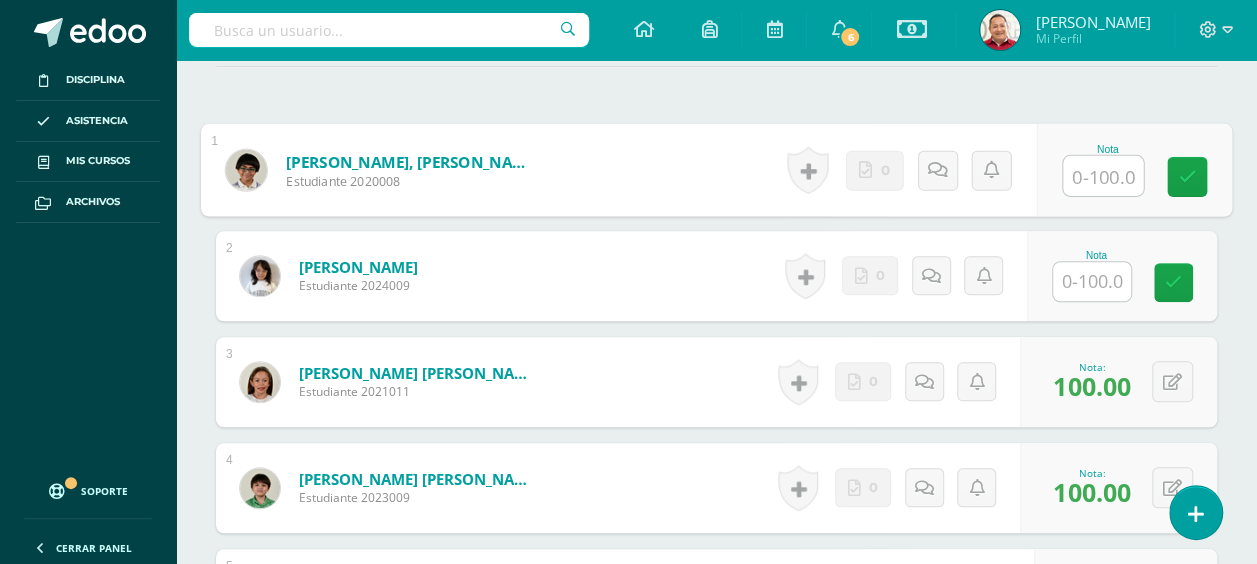 click at bounding box center (1103, 176) 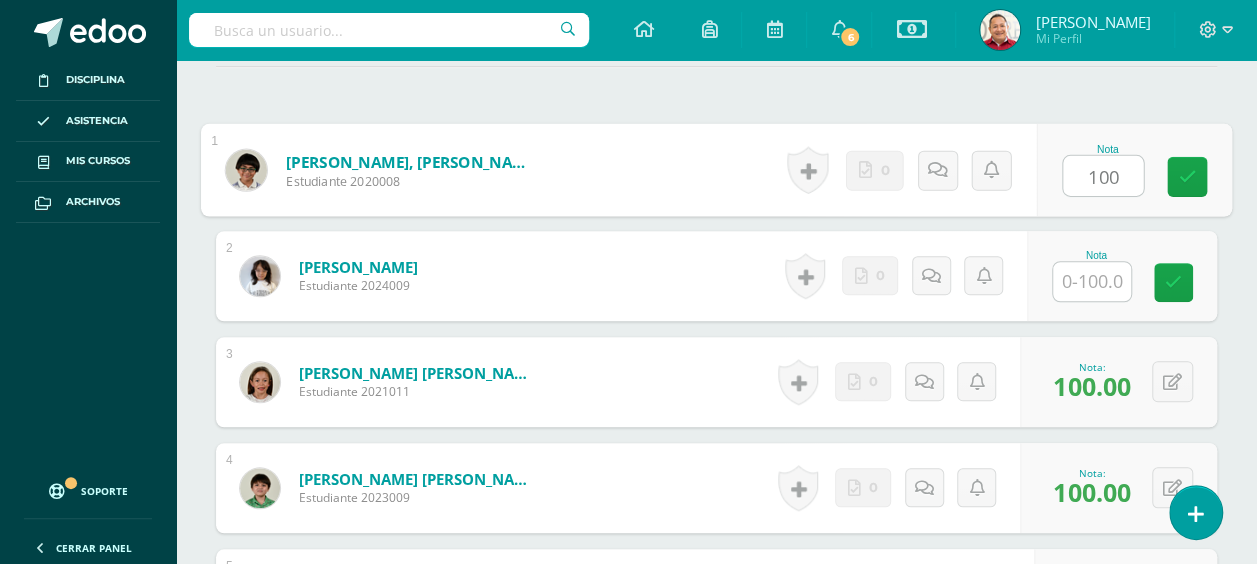 type on "100" 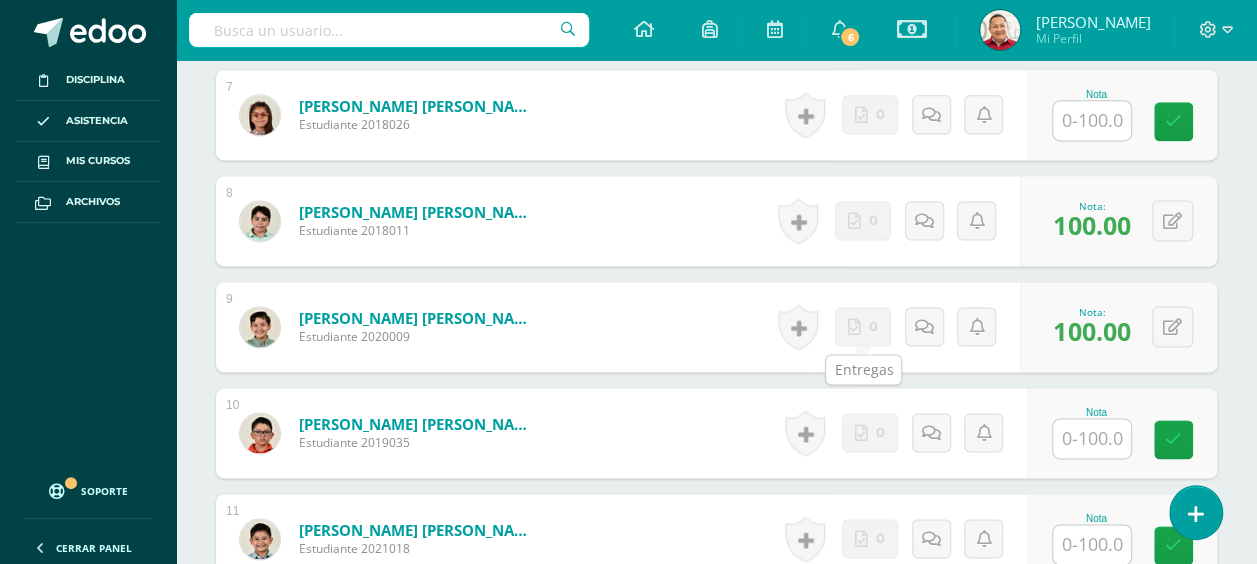 scroll, scrollTop: 1289, scrollLeft: 0, axis: vertical 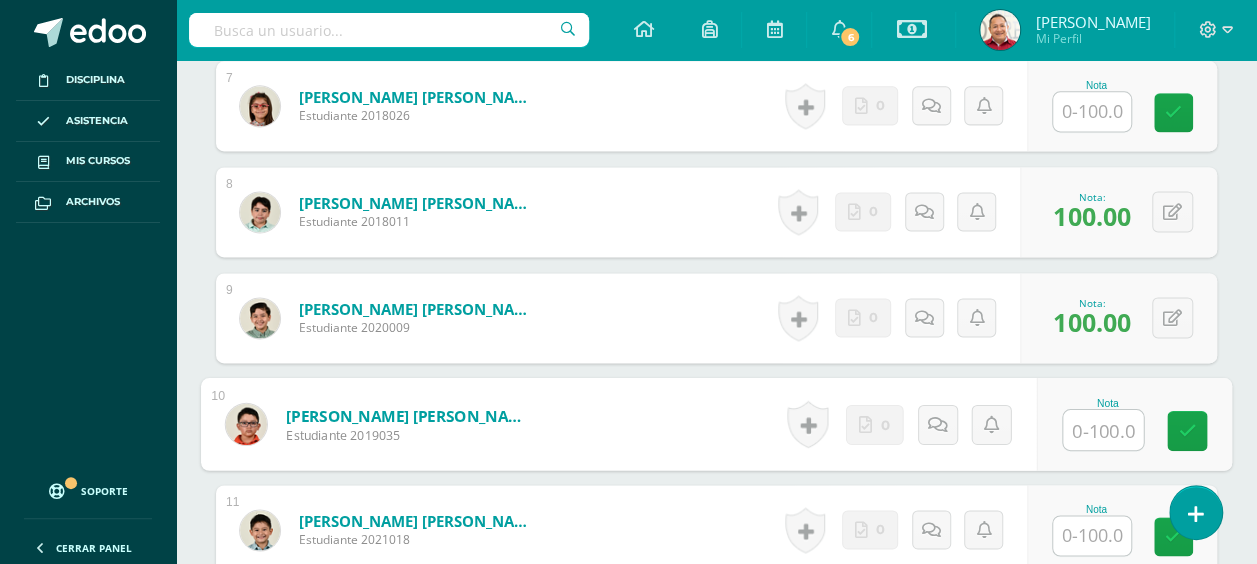 click at bounding box center (1103, 430) 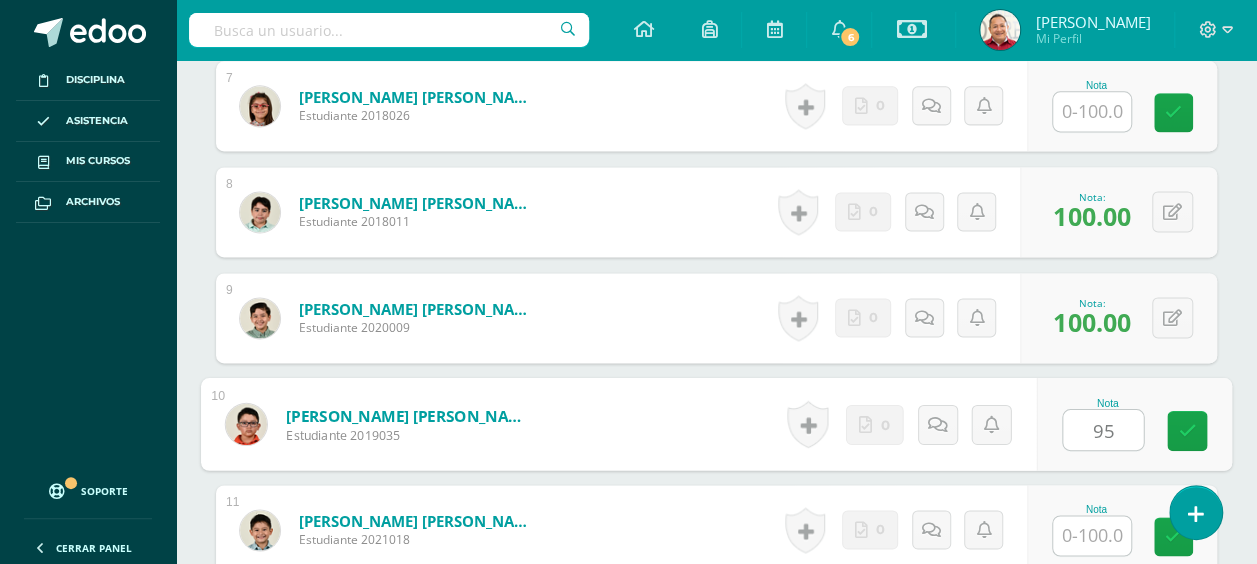 type on "95" 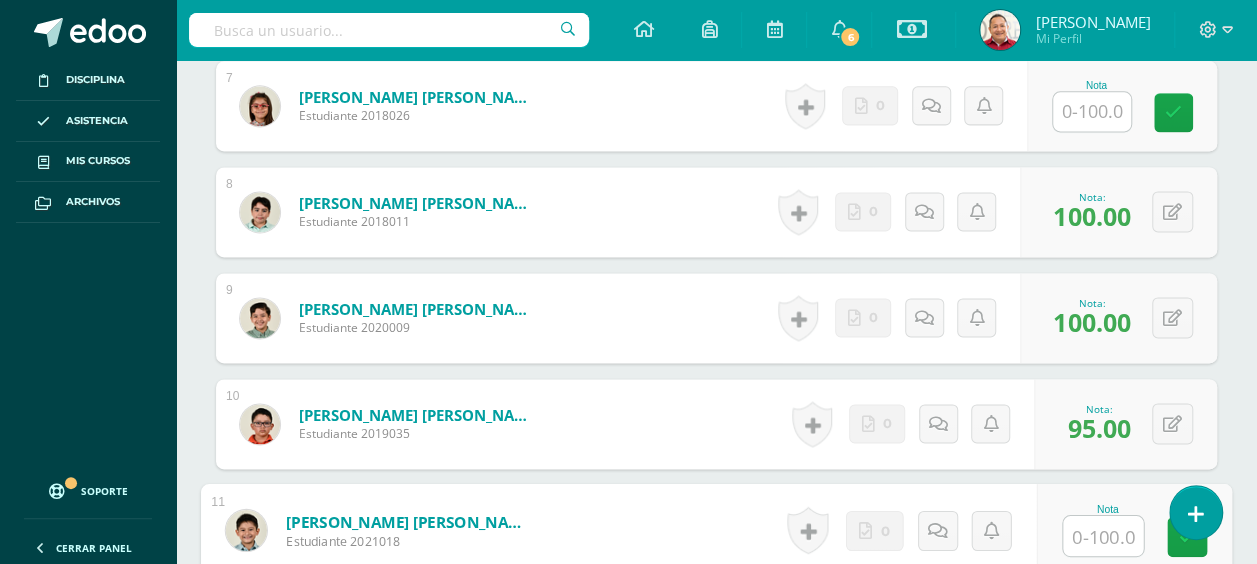click at bounding box center [1092, 111] 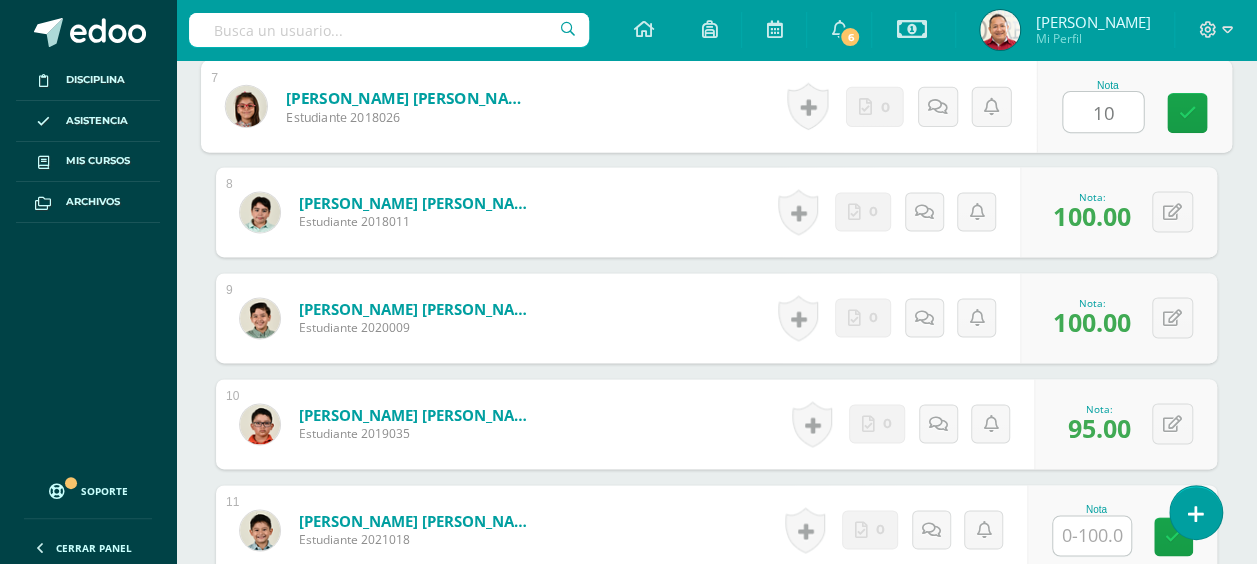 type on "100" 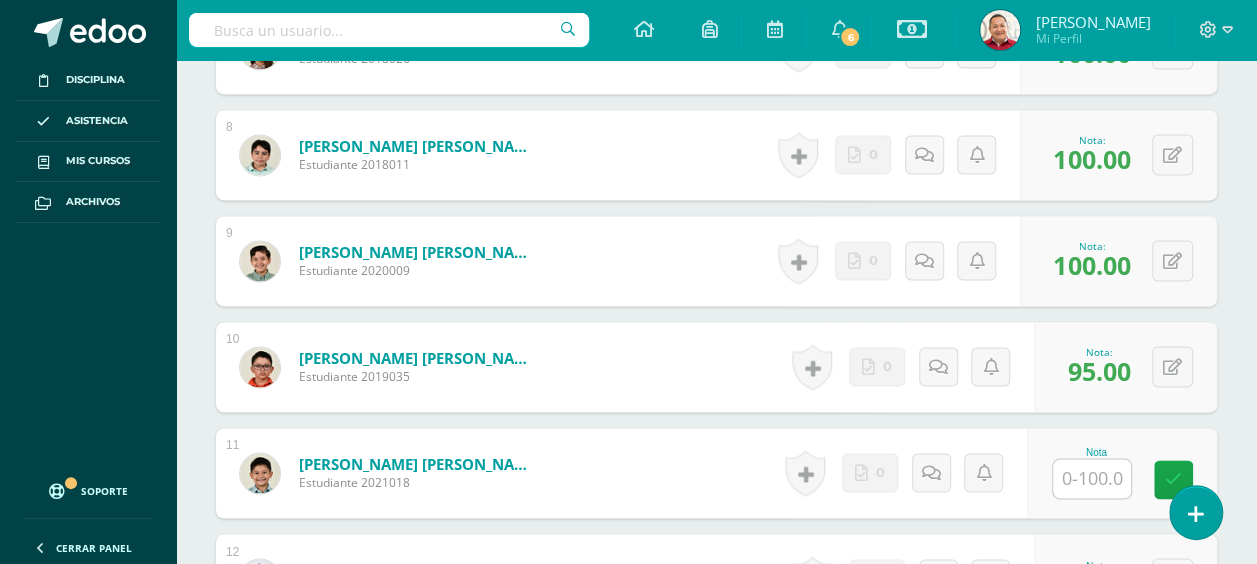 scroll, scrollTop: 1489, scrollLeft: 0, axis: vertical 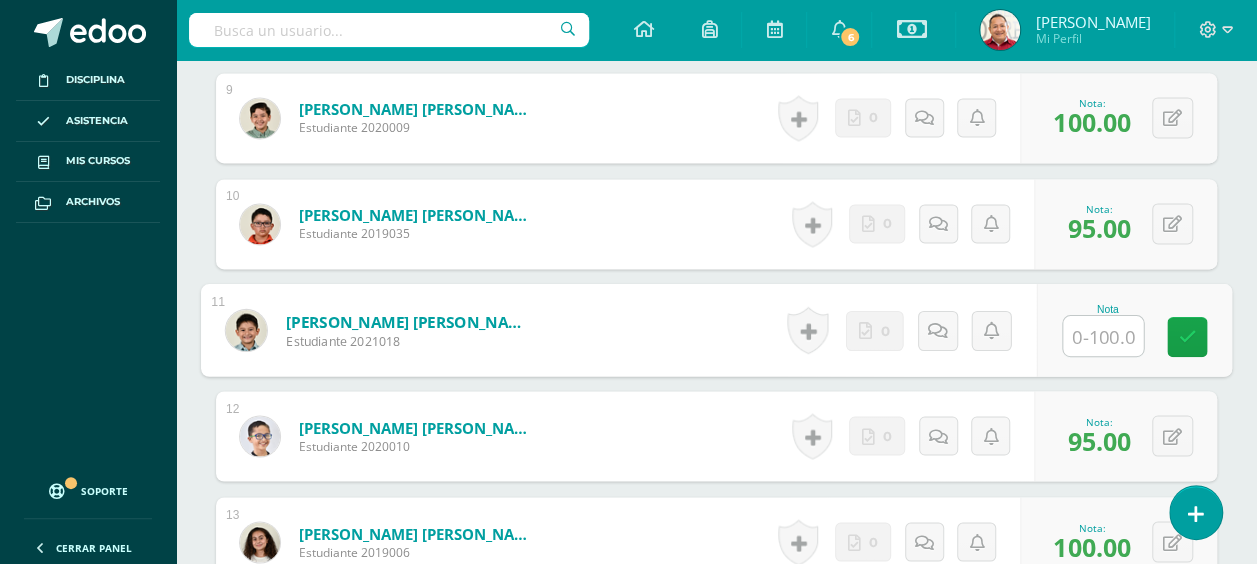 click at bounding box center (1103, 336) 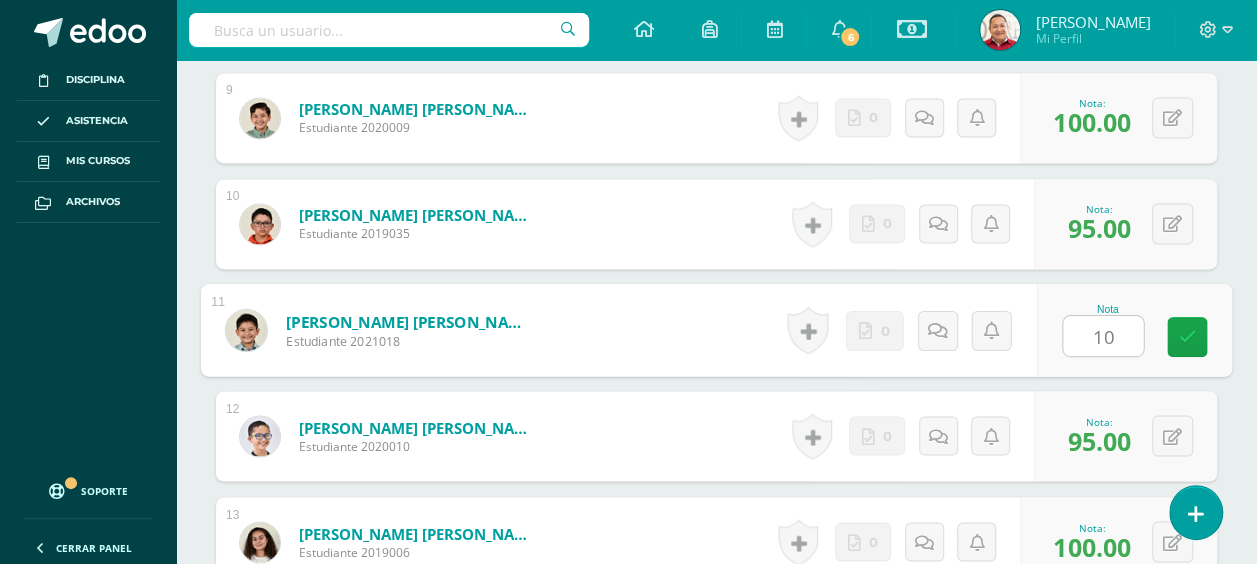 type on "100" 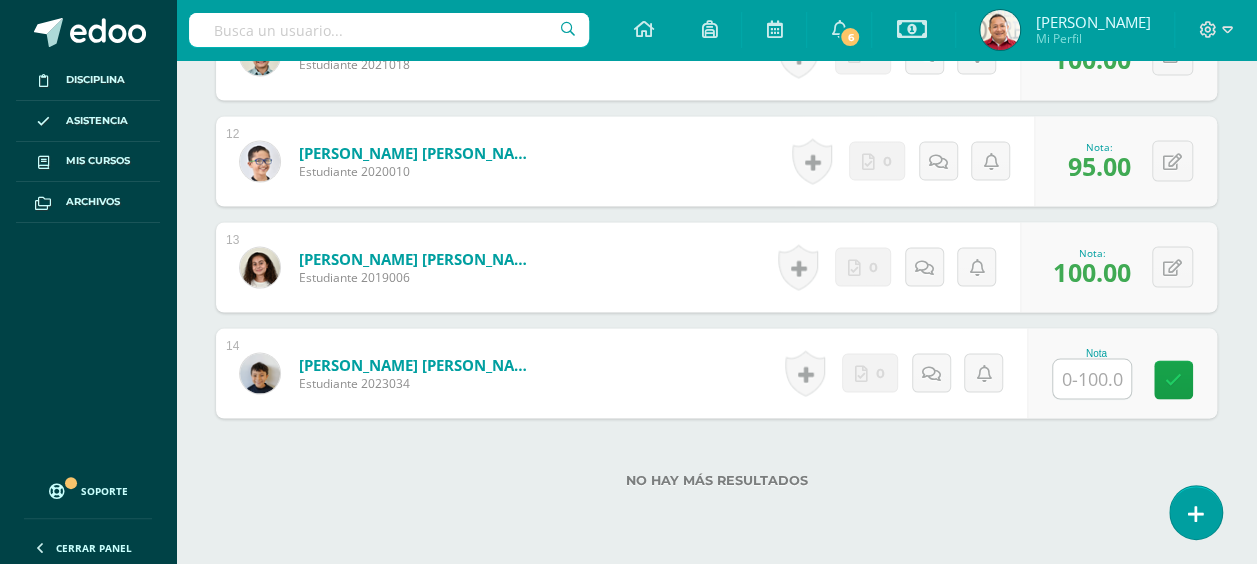 scroll, scrollTop: 1840, scrollLeft: 0, axis: vertical 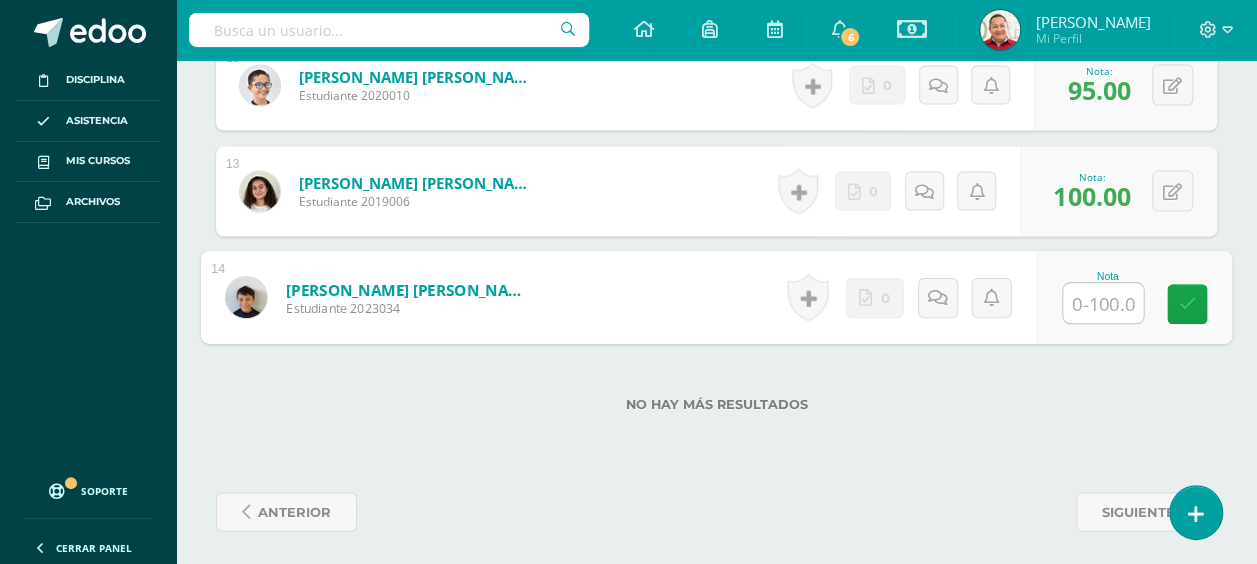 click at bounding box center (1103, 303) 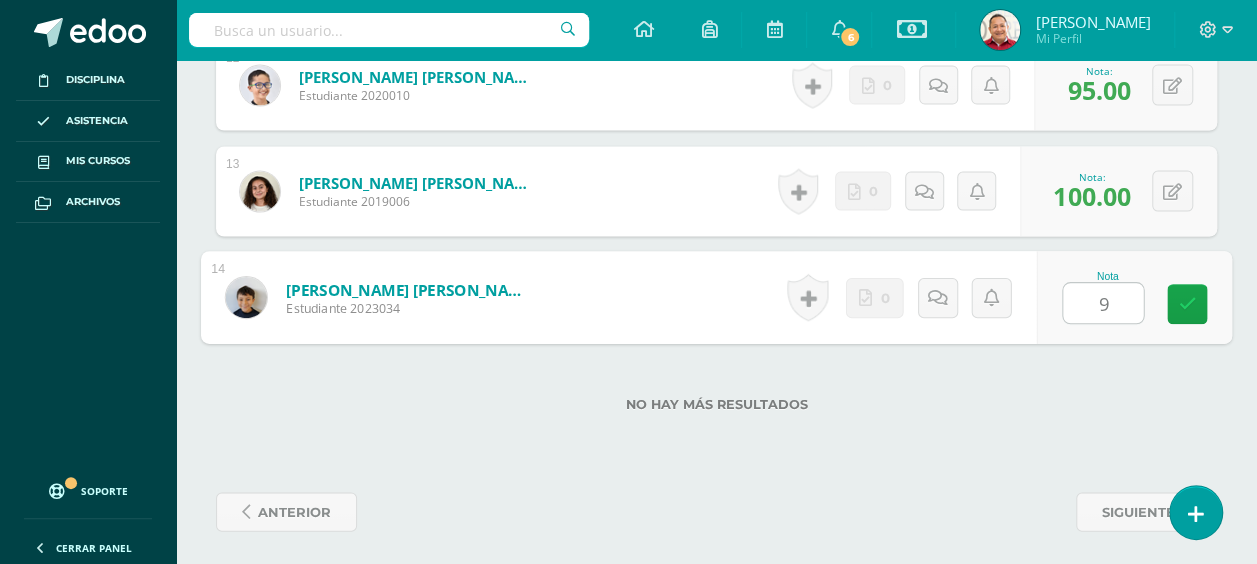 type on "90" 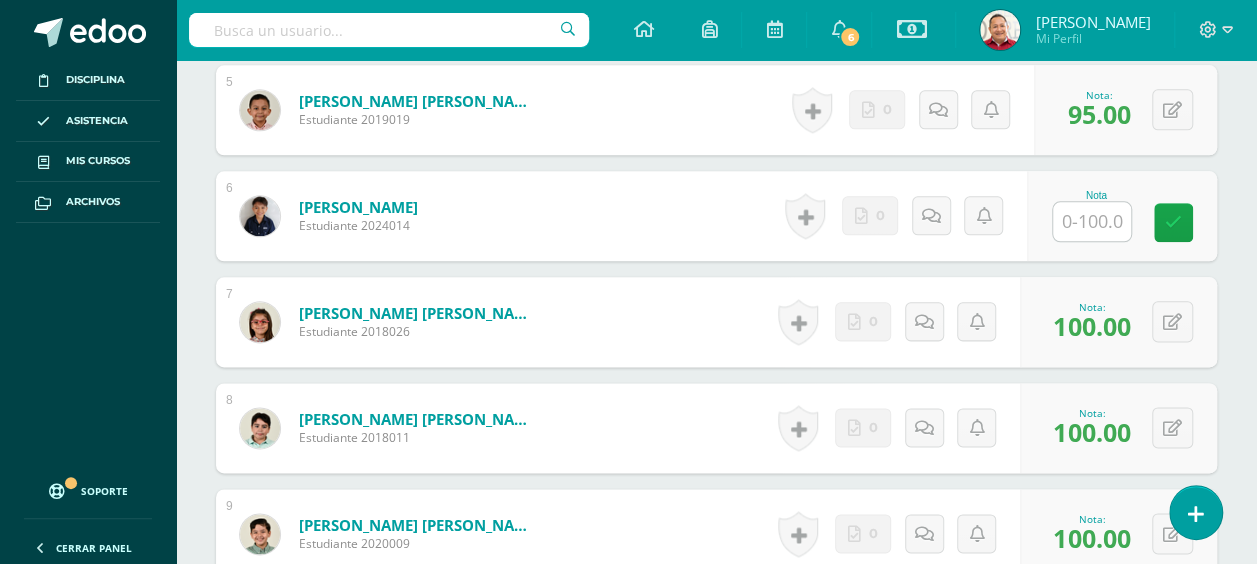 scroll, scrollTop: 1040, scrollLeft: 0, axis: vertical 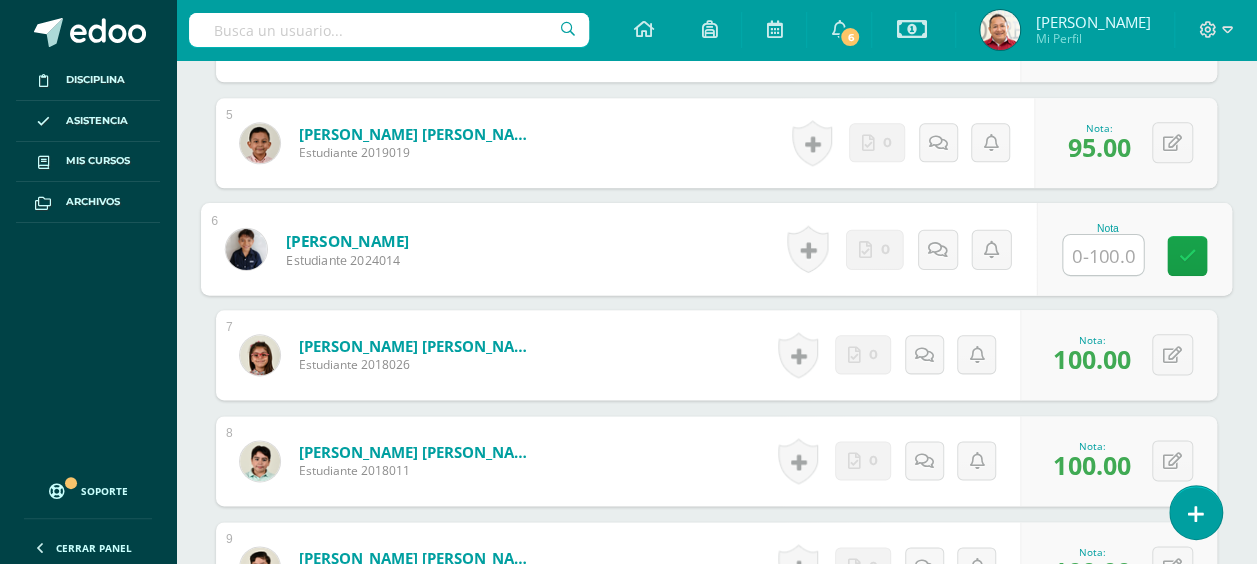 click at bounding box center [1103, 255] 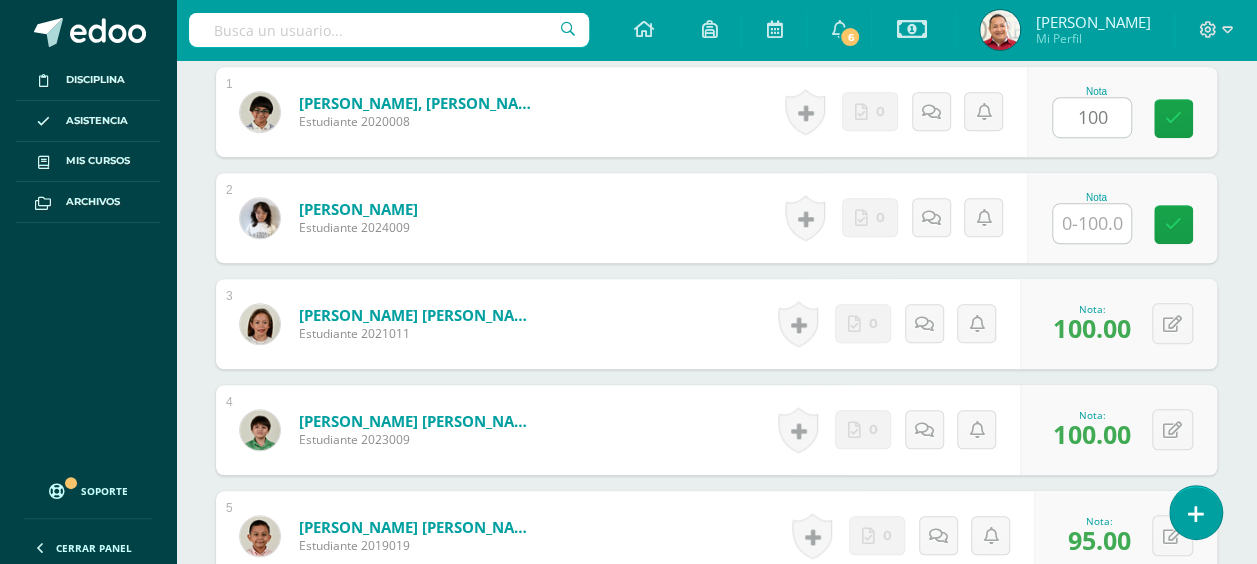 scroll, scrollTop: 540, scrollLeft: 0, axis: vertical 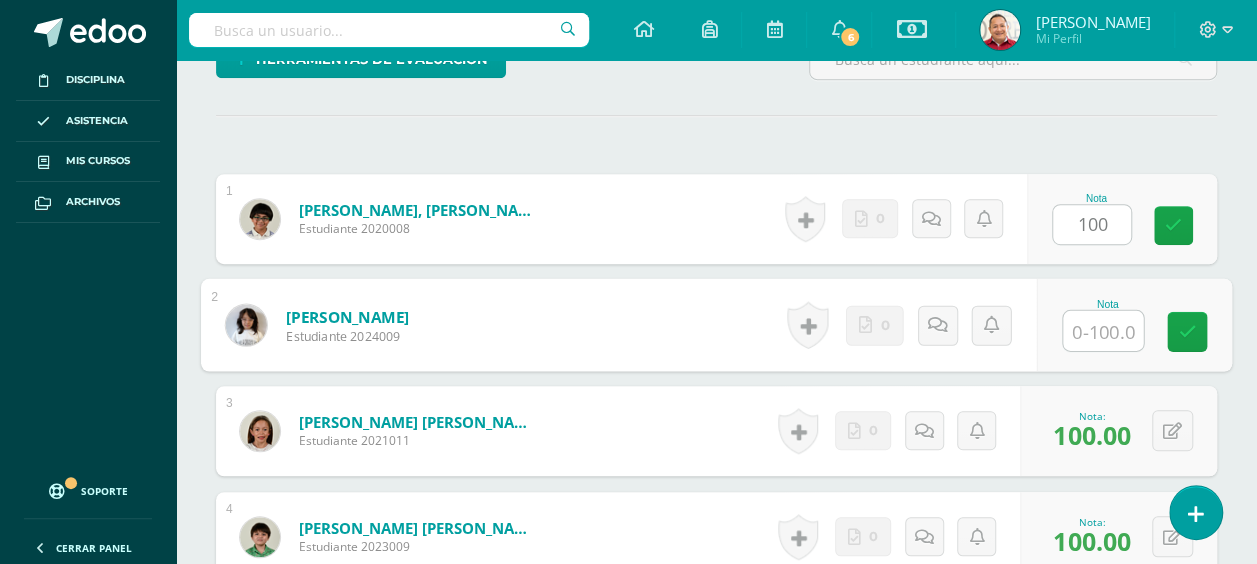 click at bounding box center (1103, 331) 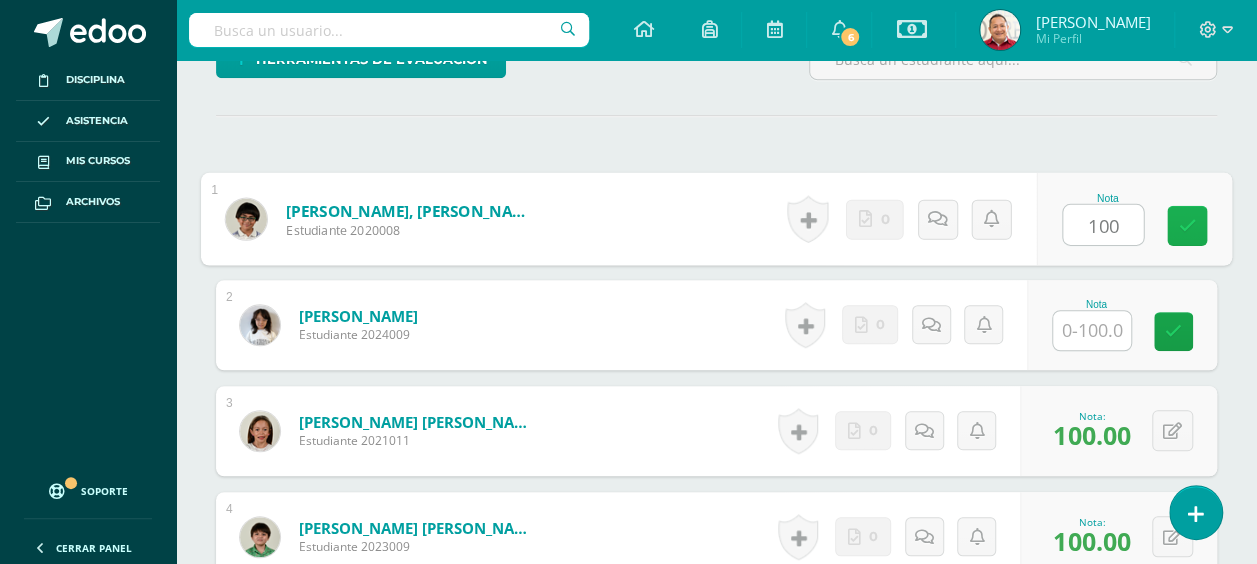 click at bounding box center [1188, 225] 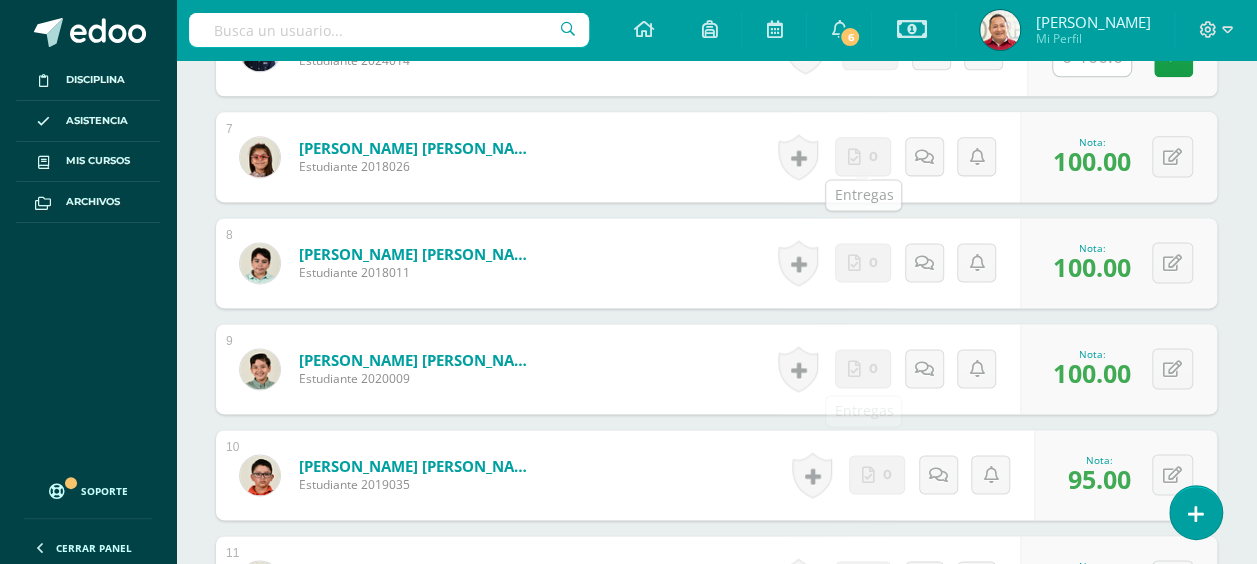 scroll, scrollTop: 1240, scrollLeft: 0, axis: vertical 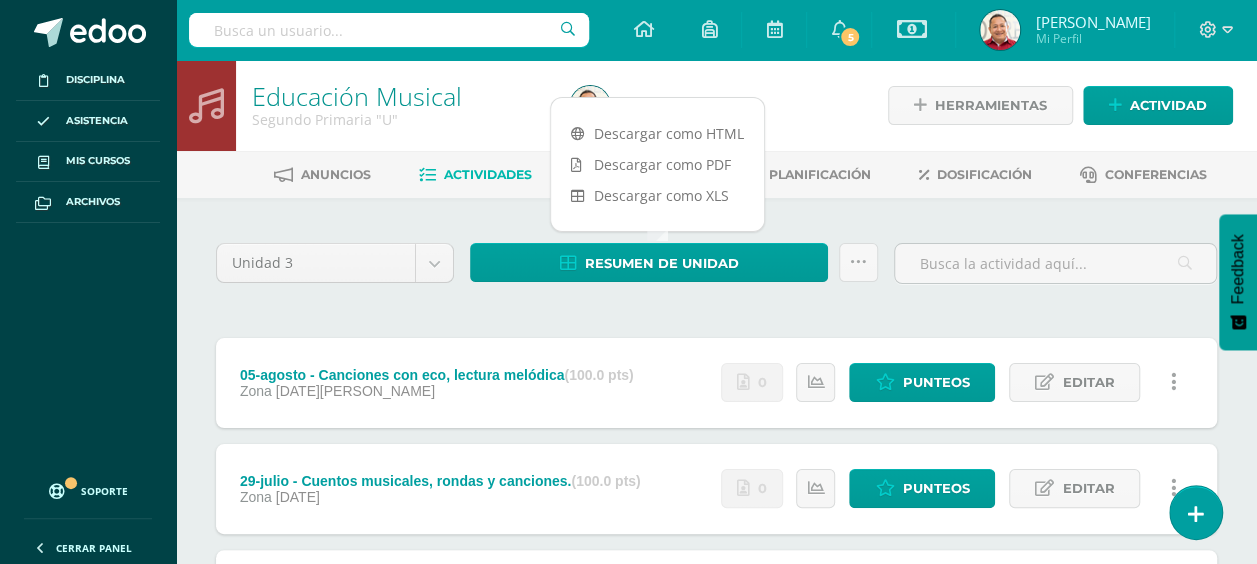 click on "Unidad 3                             Unidad 1 Unidad 2 Unidad 3 Unidad 4 Resumen de unidad
Subir actividades en masa
Enviar punteos a revision
Historial de actividad
¿Estás seguro que deseas  Enviar a revisión  las notas de este curso?
Esta acción  enviará una notificación a tu supervisor y no podrás eliminar o cambiar tus notas.  Esta acción no podrá ser revertida a menos que se te conceda permiso
Cancelar
Enviar a revisión
Creación  y  Calificación   en masa.
Para poder crear actividades y calificar las mismas
deberás subir
un archivo Excel
en el cual incluyas las
Descargar Formato de Excel Cargar formato" at bounding box center (716, 750) 